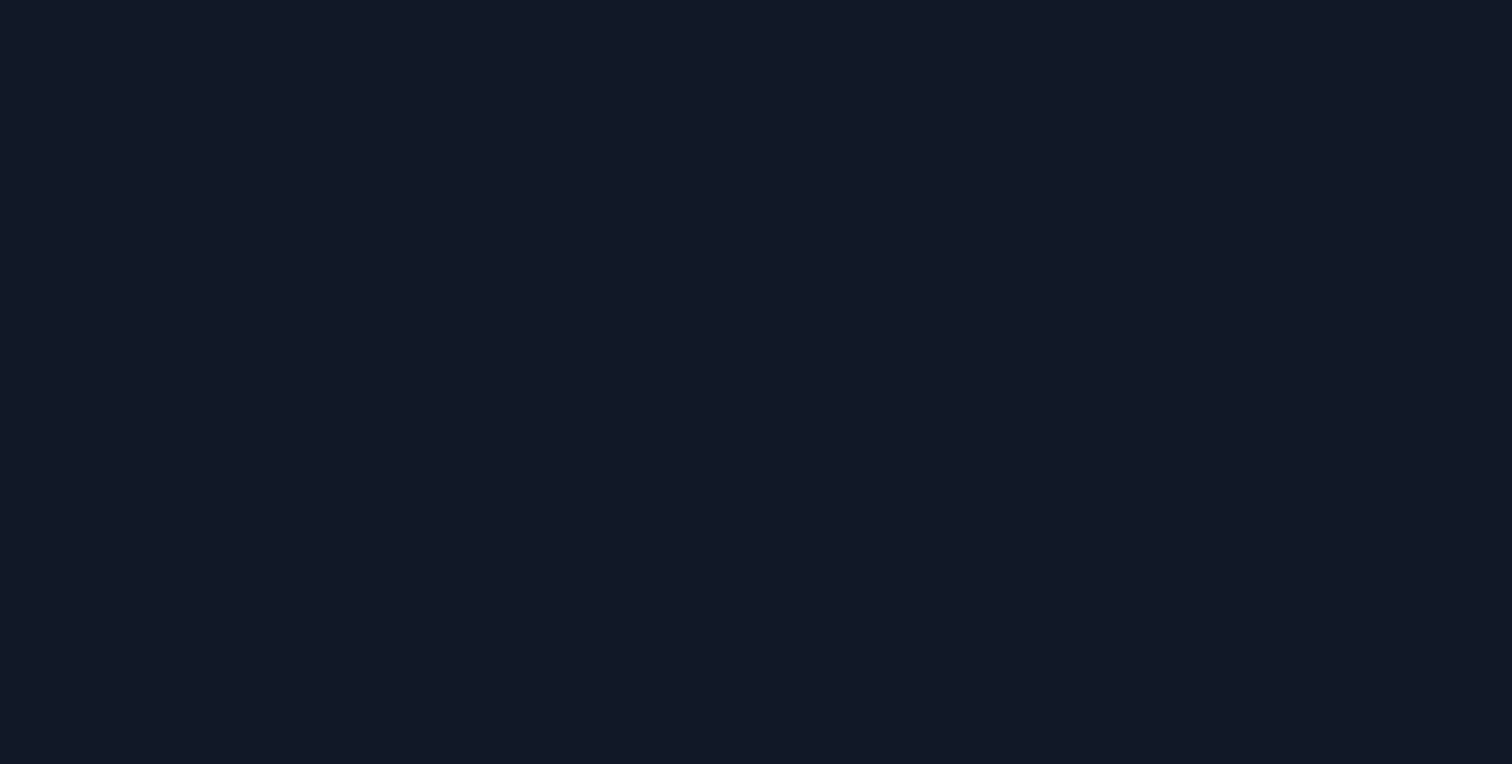 scroll, scrollTop: 0, scrollLeft: 0, axis: both 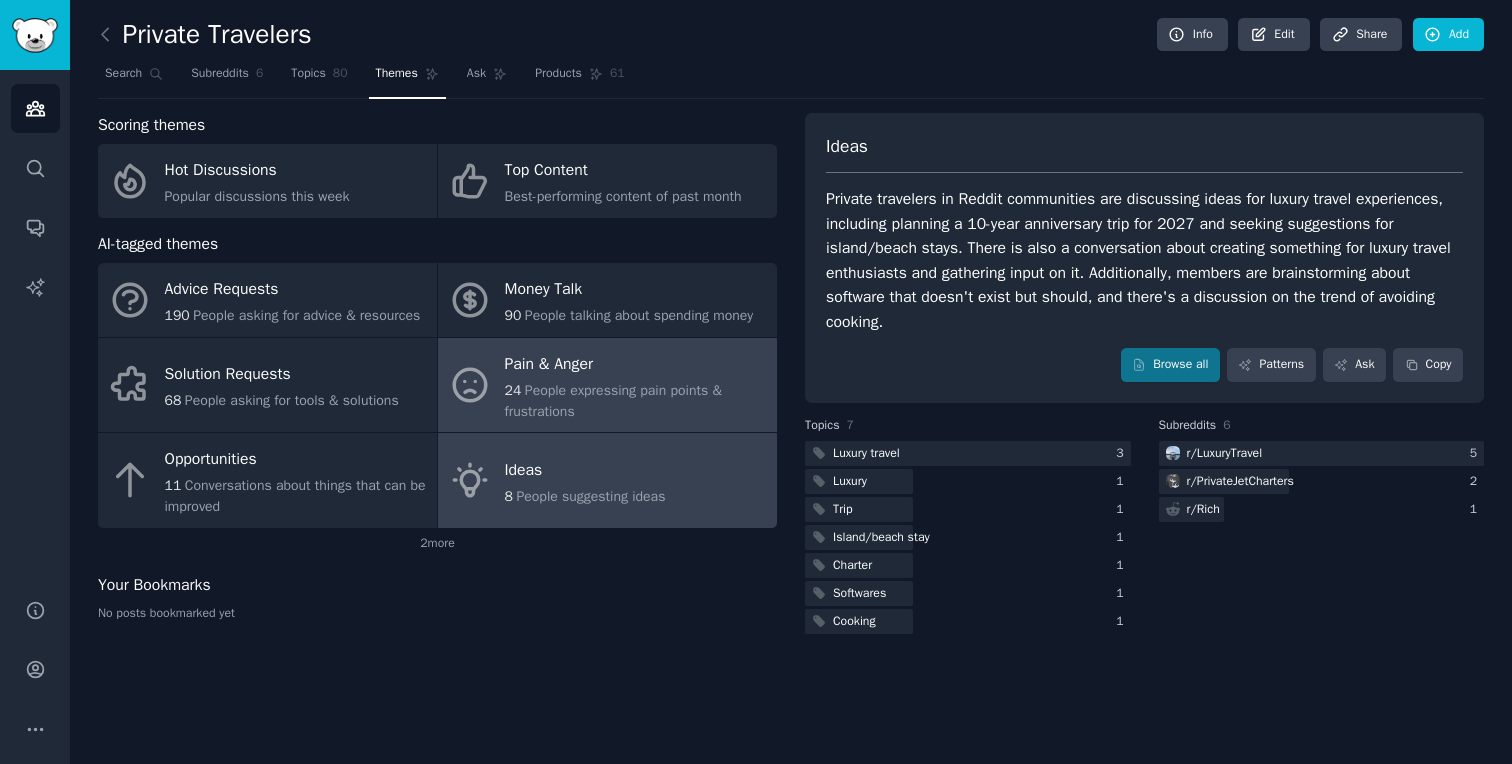 click on "People expressing pain points & frustrations" at bounding box center [613, 401] 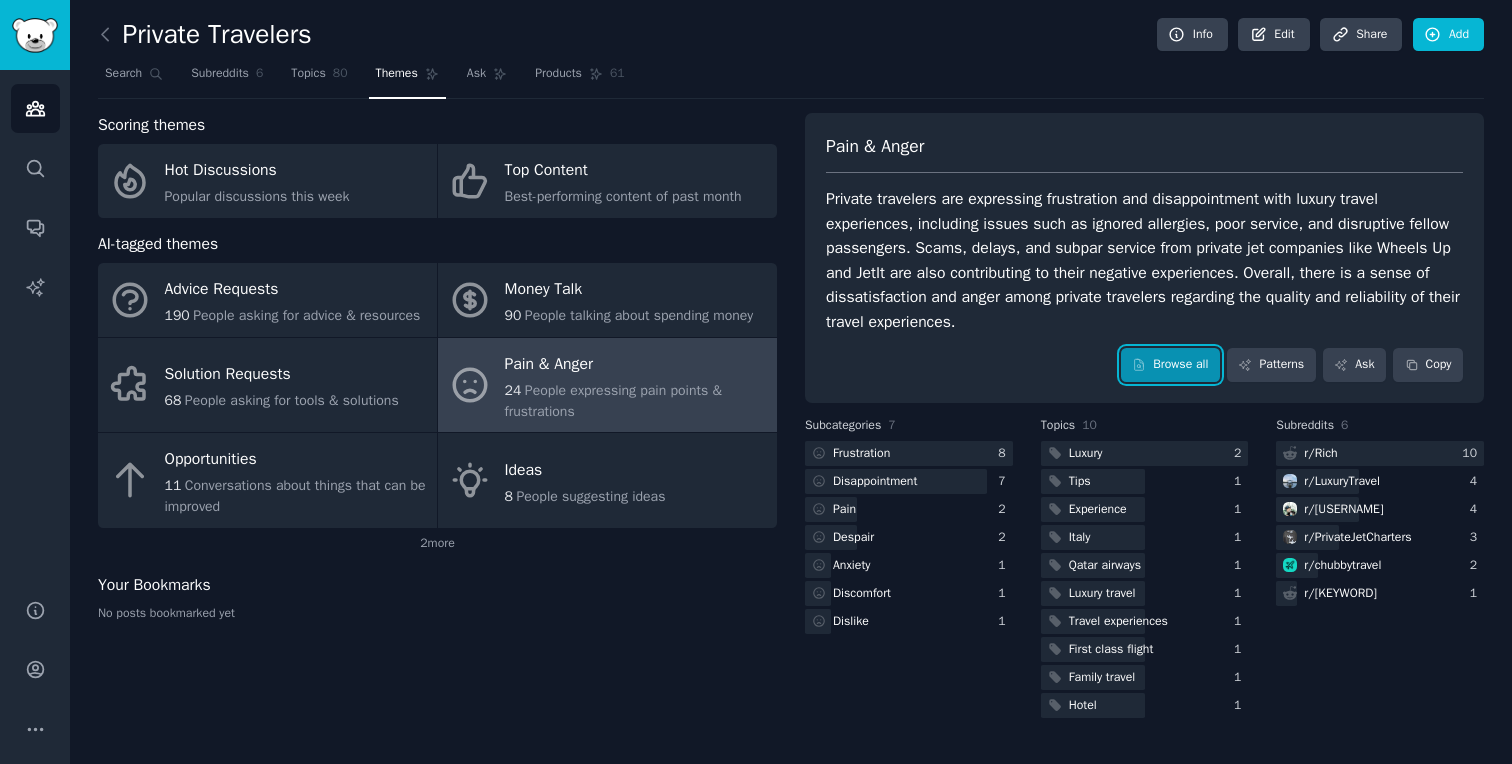 click on "Browse all" at bounding box center [1170, 365] 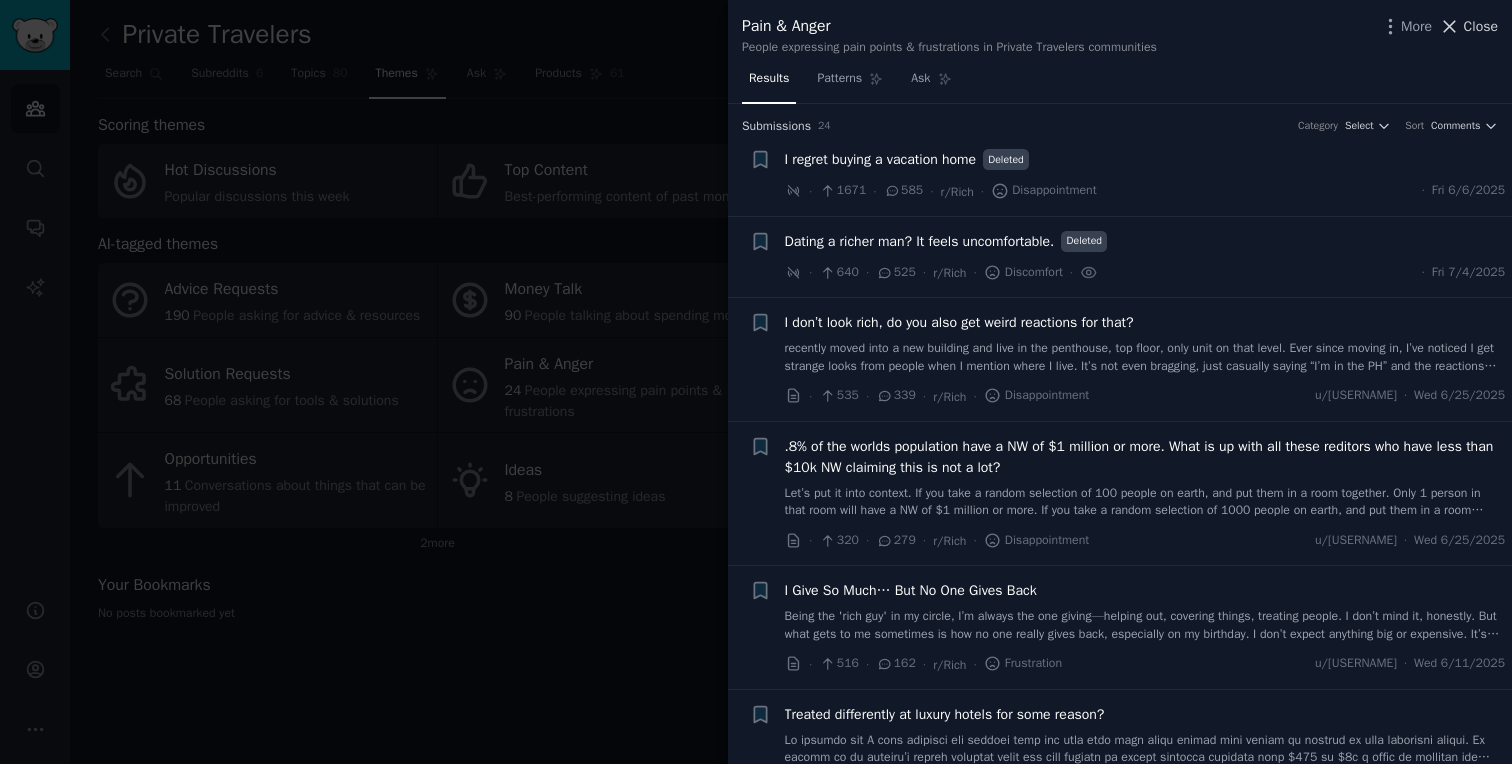 click on "Close" at bounding box center (1481, 26) 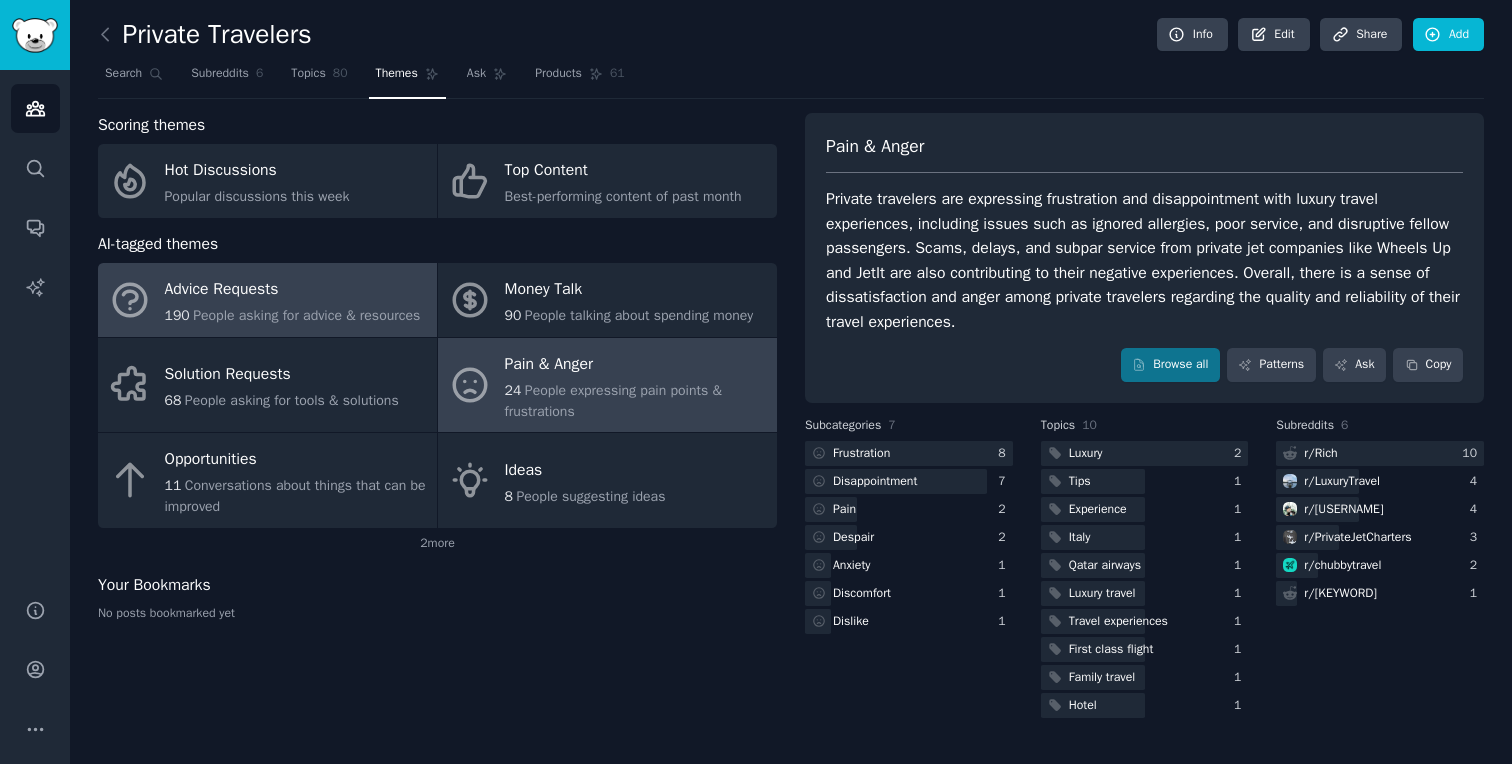 click on "190 People asking for advice & resources" at bounding box center (293, 315) 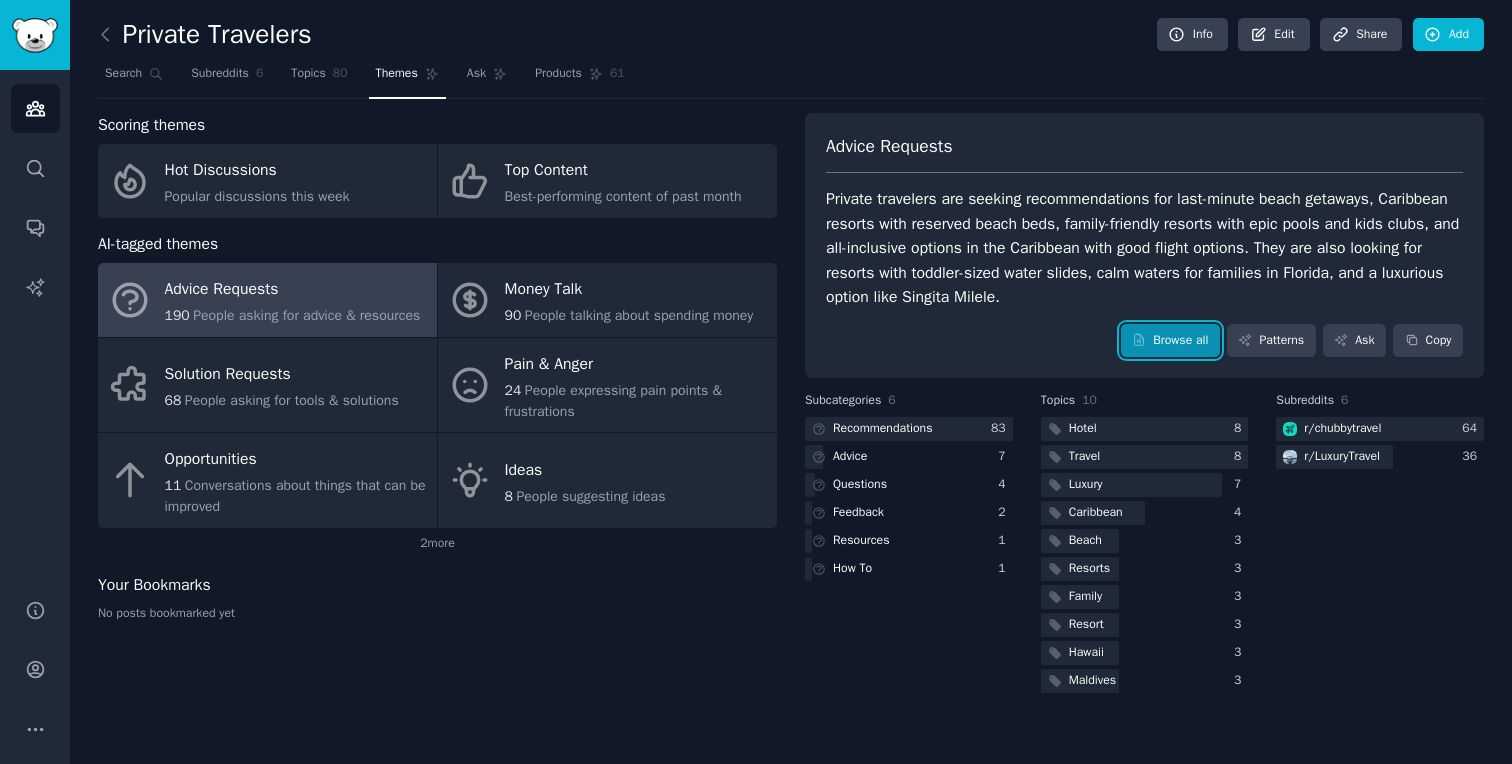 click on "Browse all" at bounding box center (1170, 341) 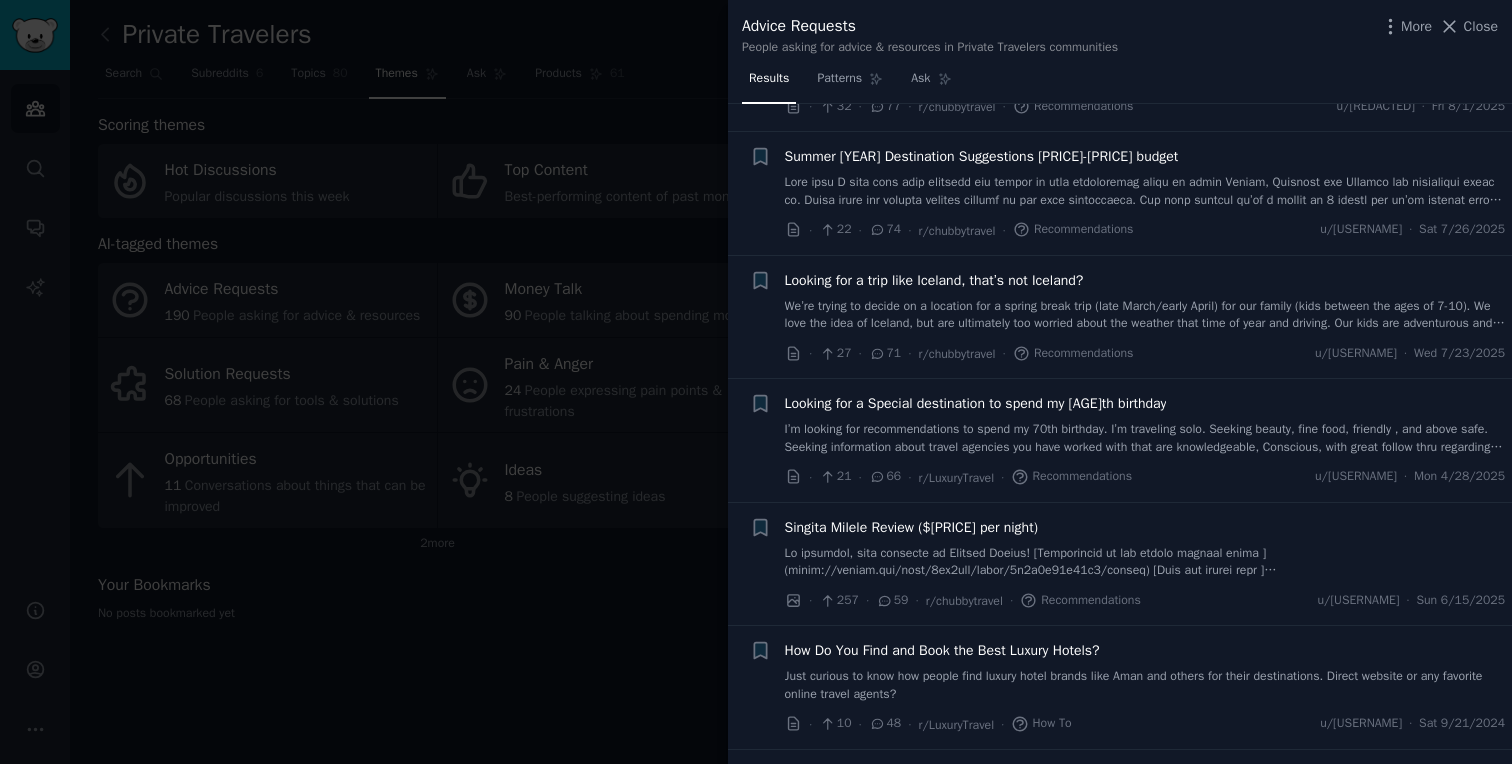 scroll, scrollTop: 364, scrollLeft: 0, axis: vertical 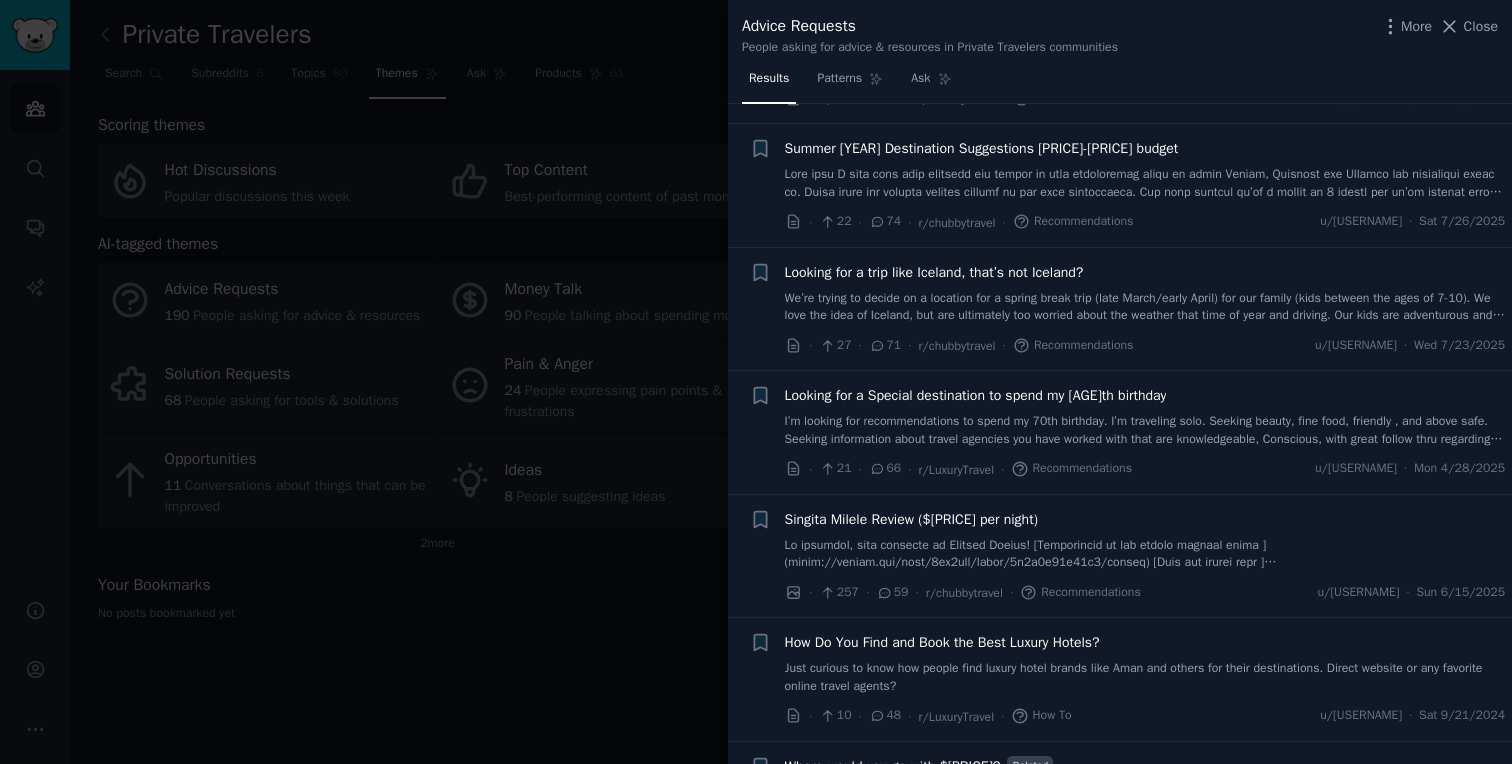 click on "Looking for a trip like Iceland, that’s not Iceland?" at bounding box center [934, 272] 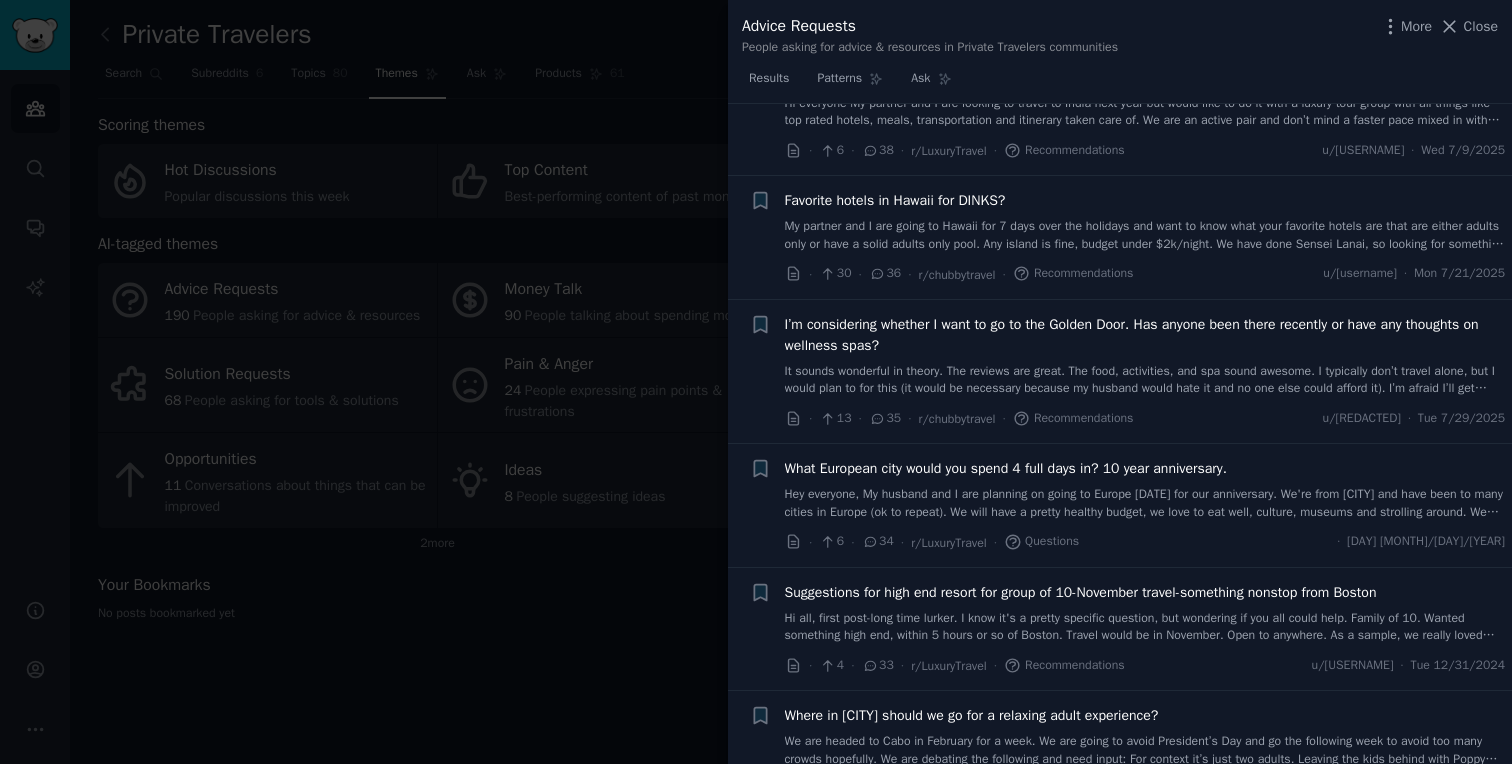 scroll, scrollTop: 2087, scrollLeft: 0, axis: vertical 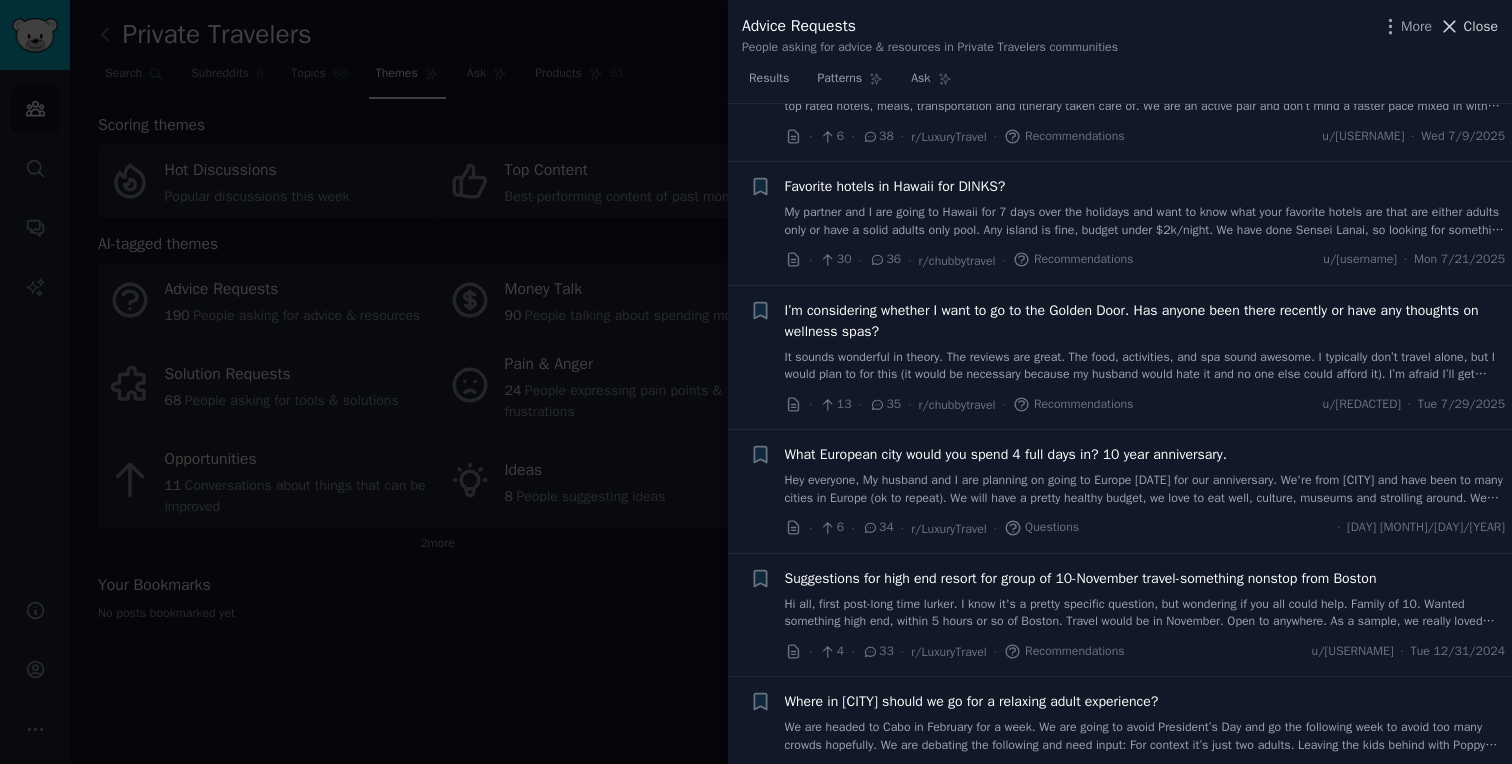 click on "Close" at bounding box center [1481, 26] 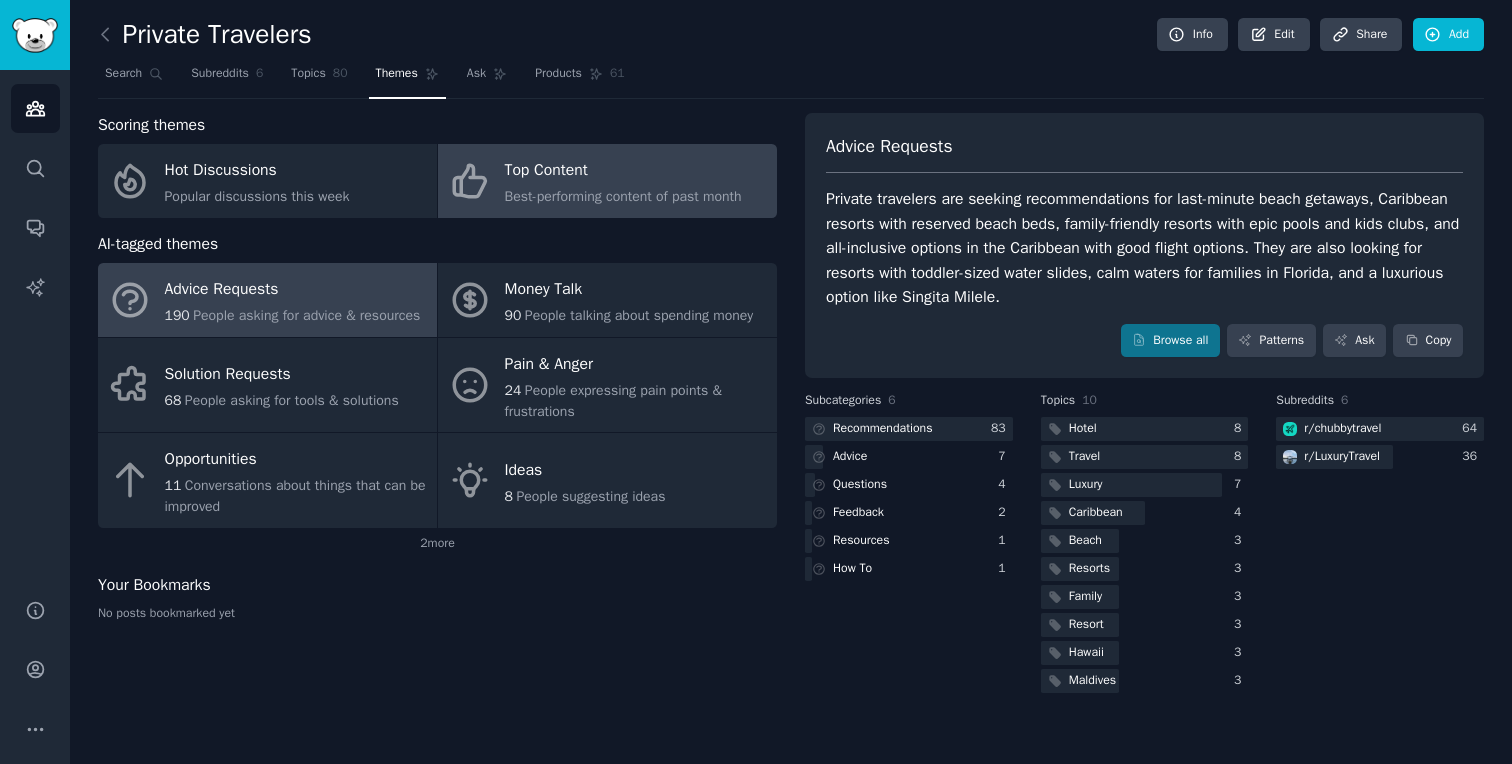 click on "Best-performing content of past month" 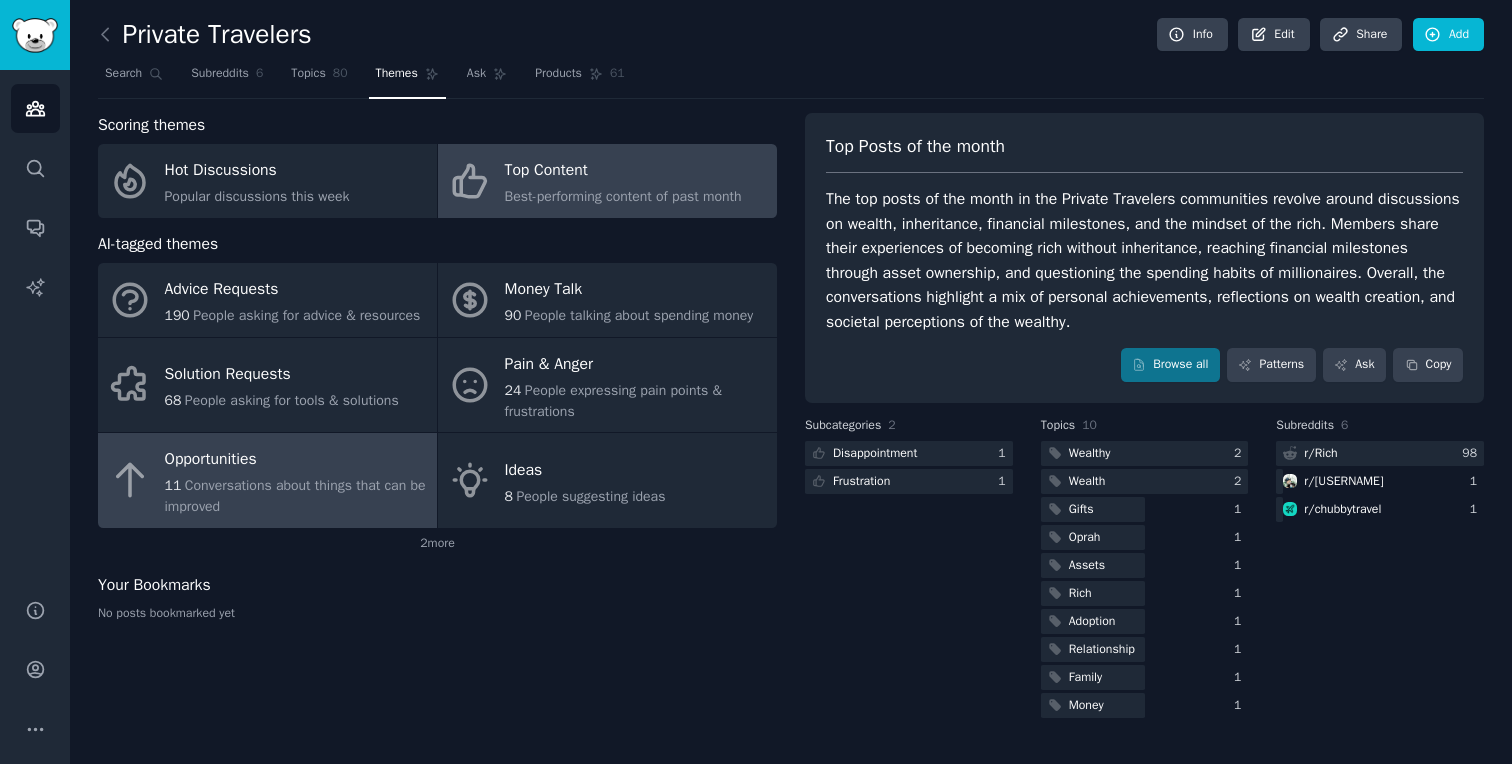 click on "Opportunities" at bounding box center (296, 460) 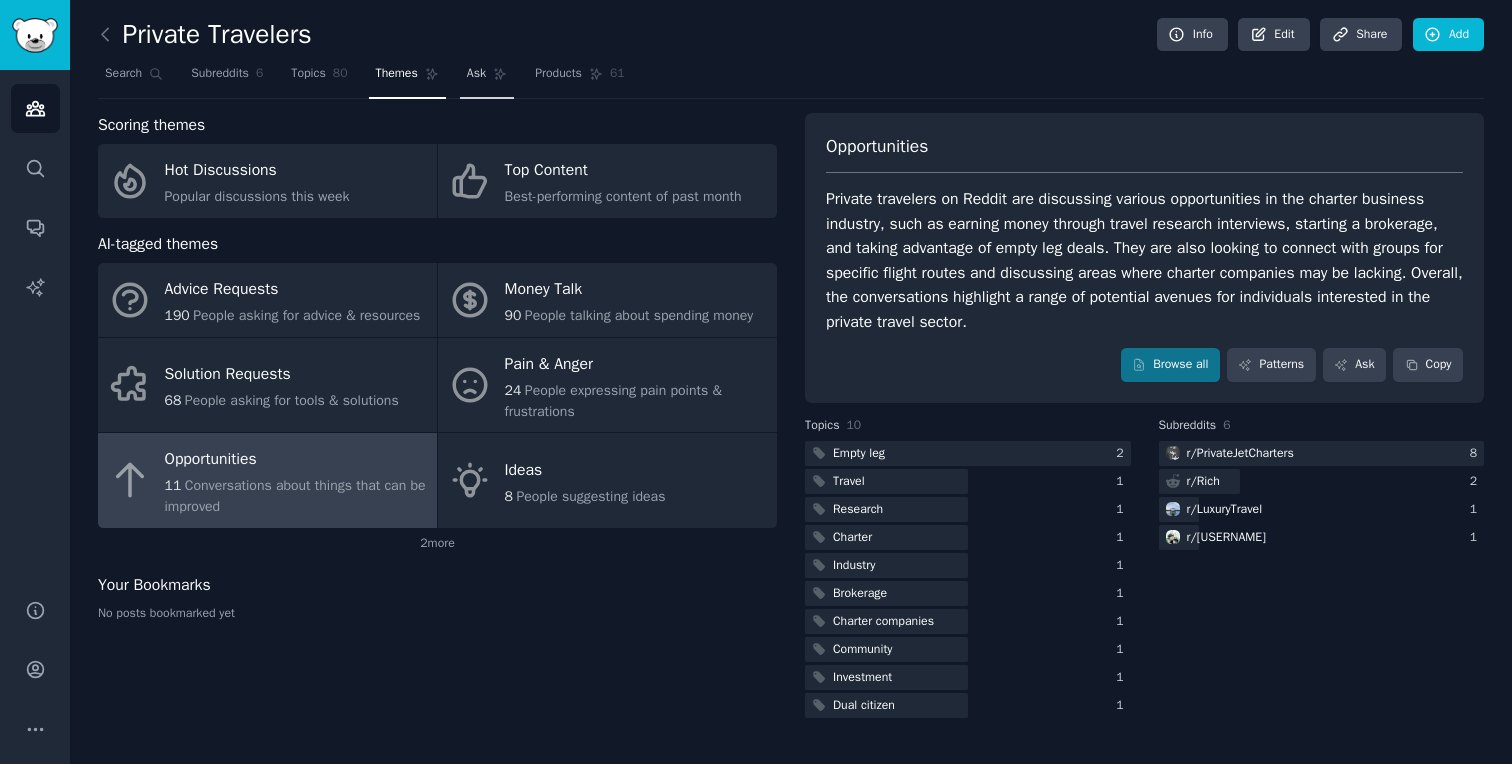 click on "Ask" at bounding box center (487, 78) 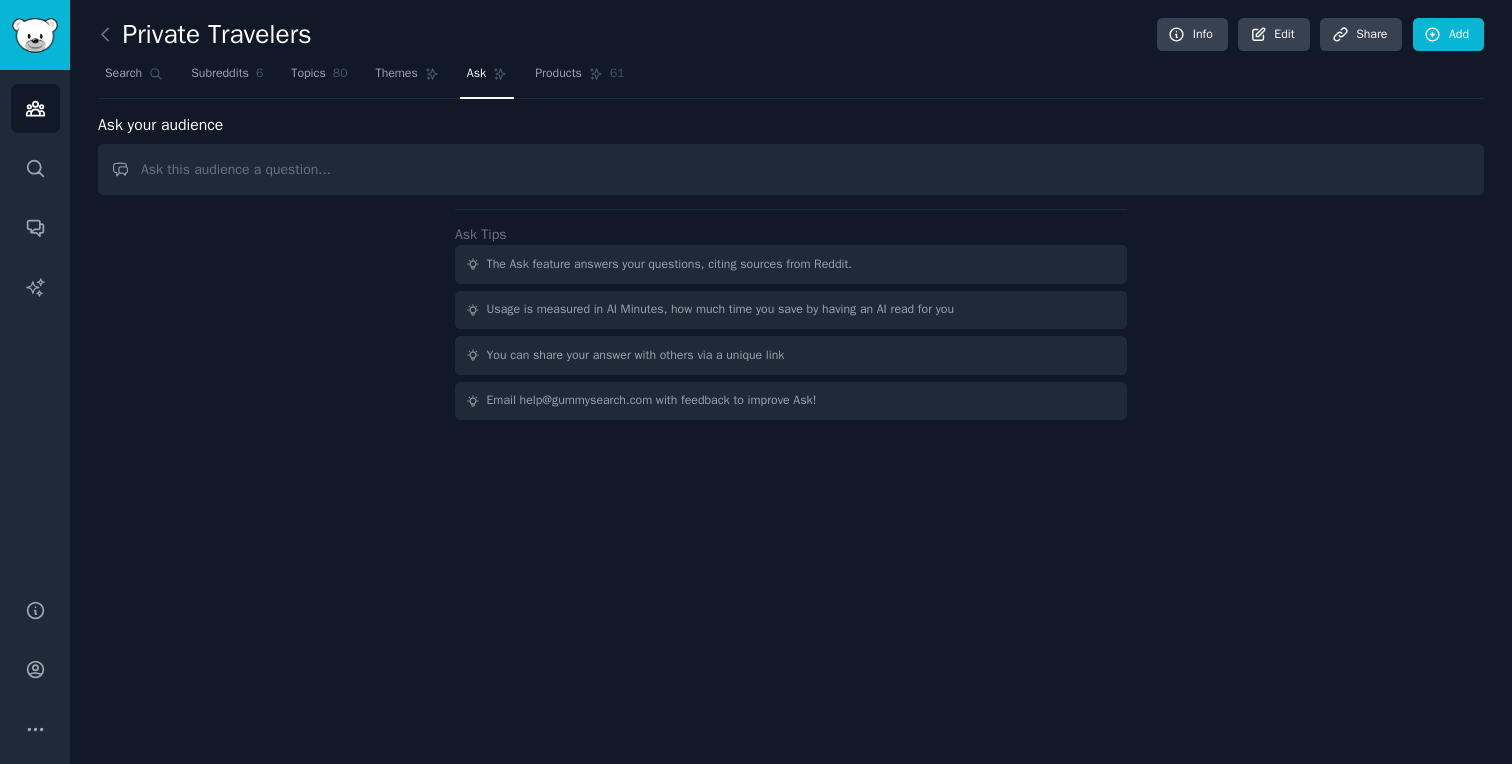 click at bounding box center [791, 169] 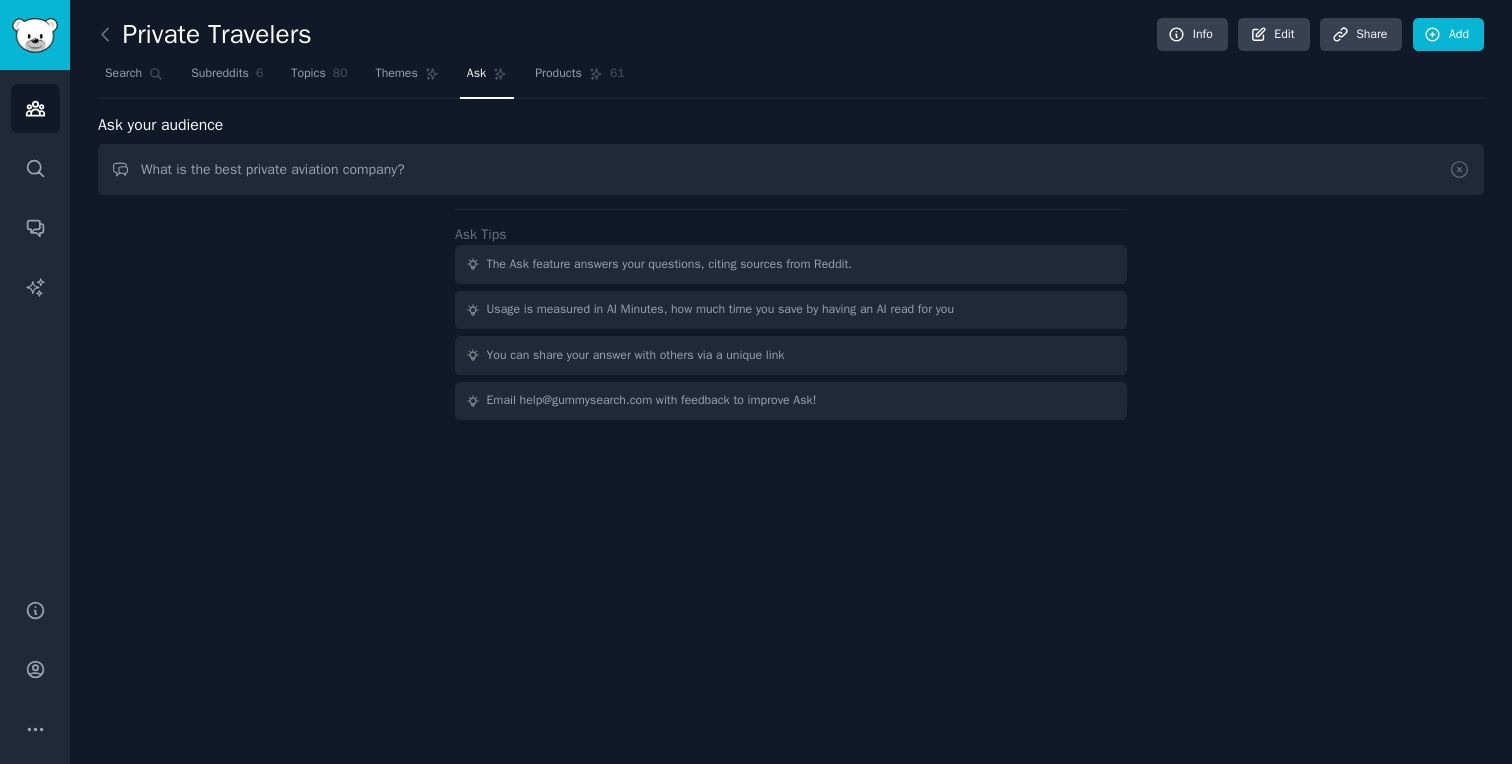 type on "What is the best private aviation company?" 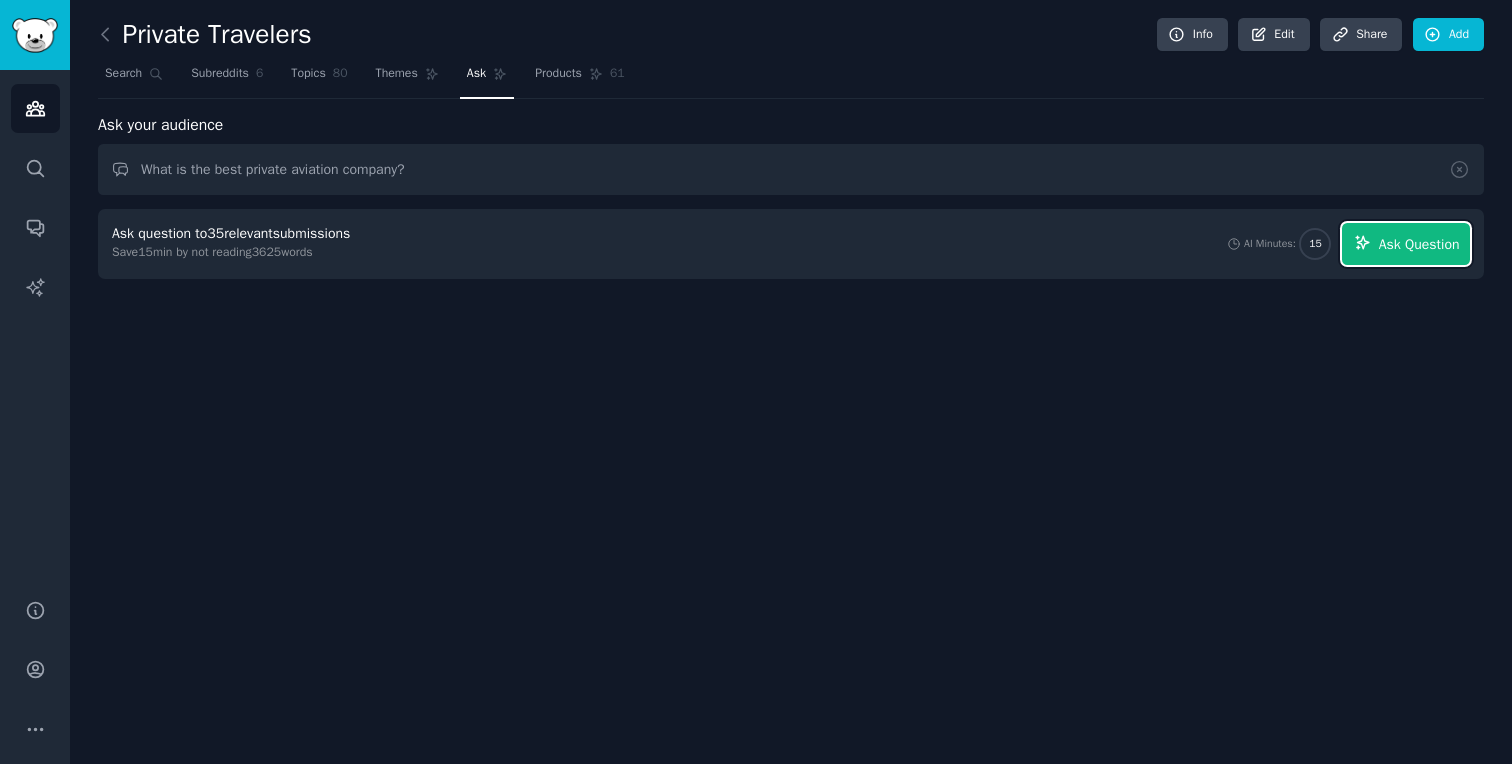 click on "Ask Question" at bounding box center [1419, 244] 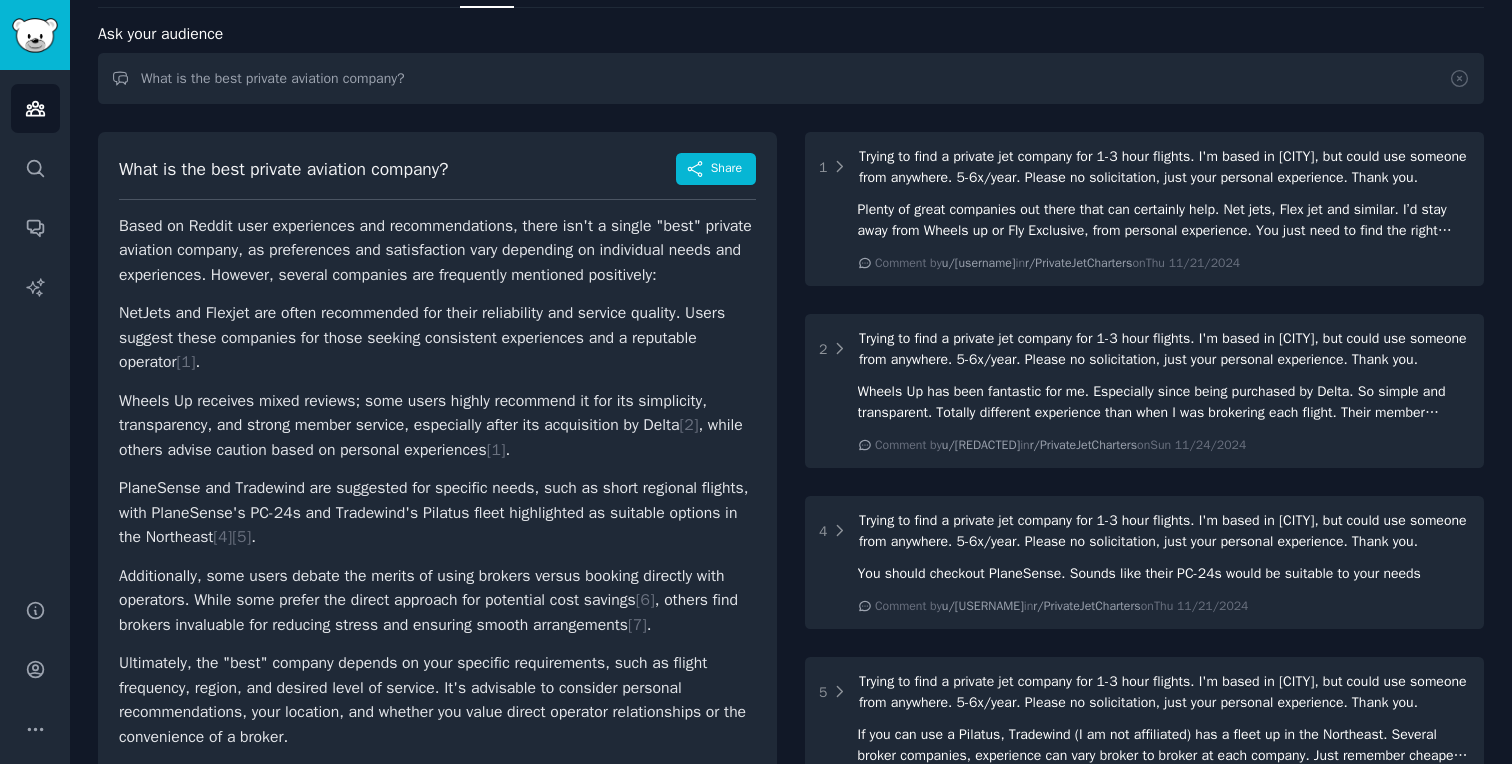 scroll, scrollTop: 0, scrollLeft: 0, axis: both 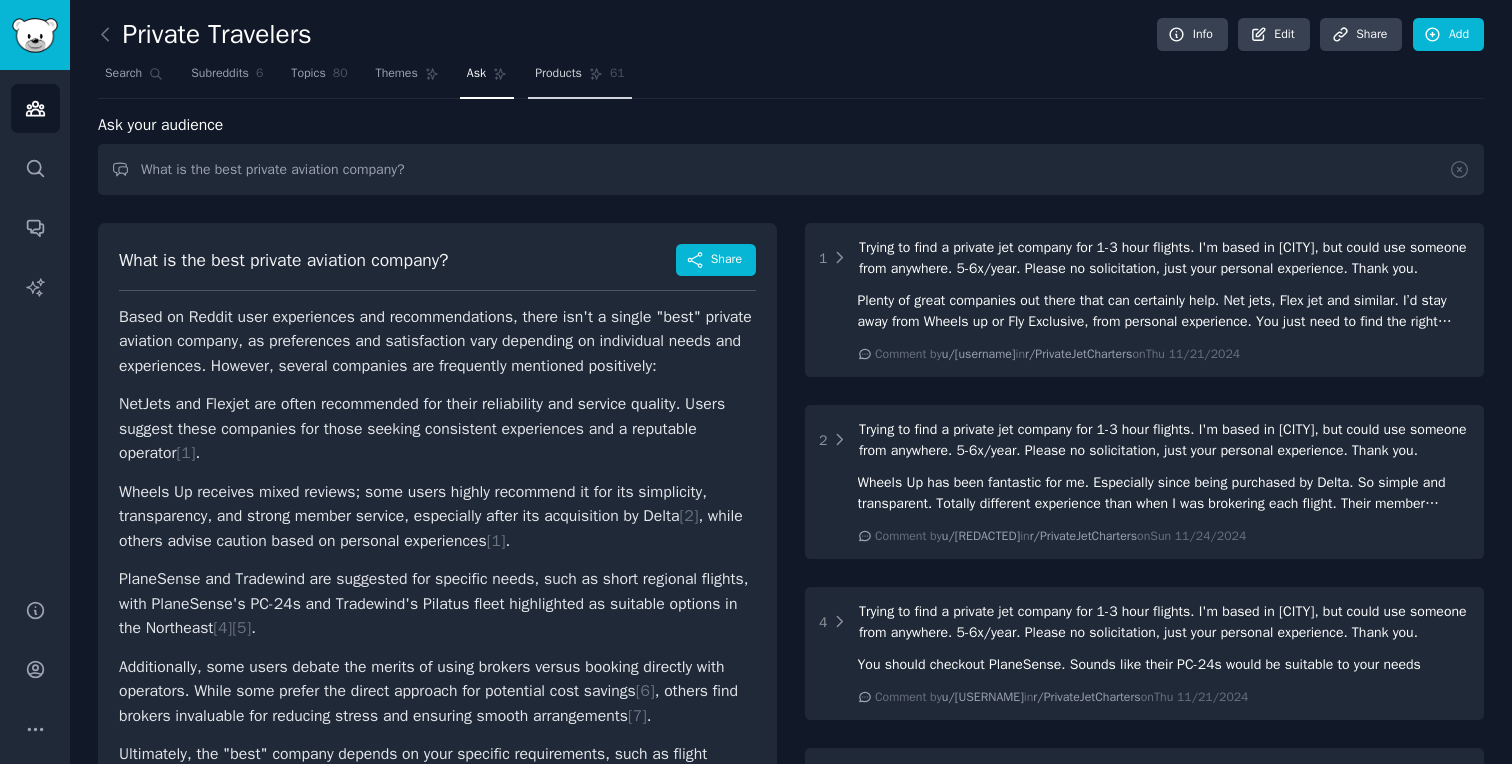 click on "Products 61" at bounding box center [579, 78] 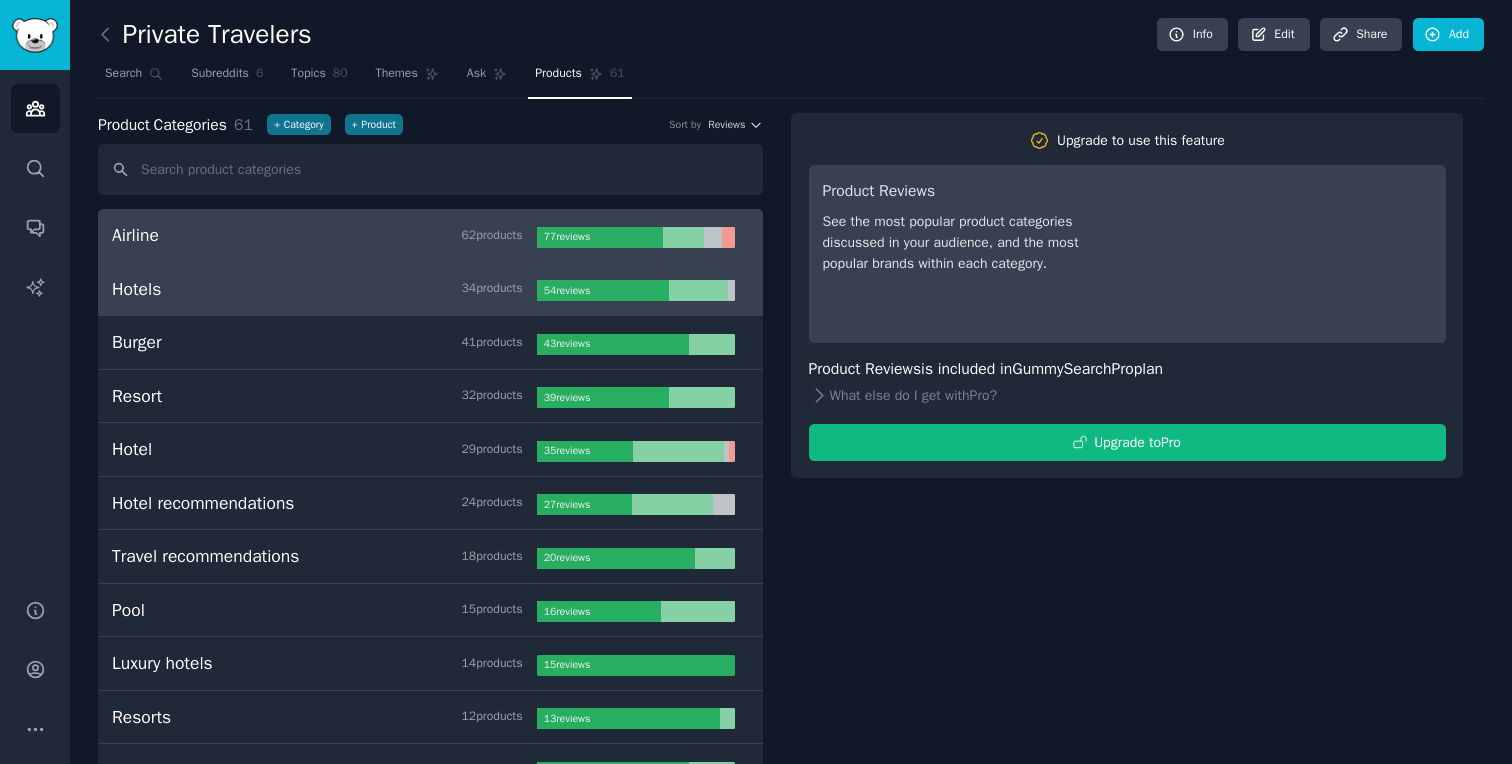 click on "34 product s" at bounding box center [491, 289] 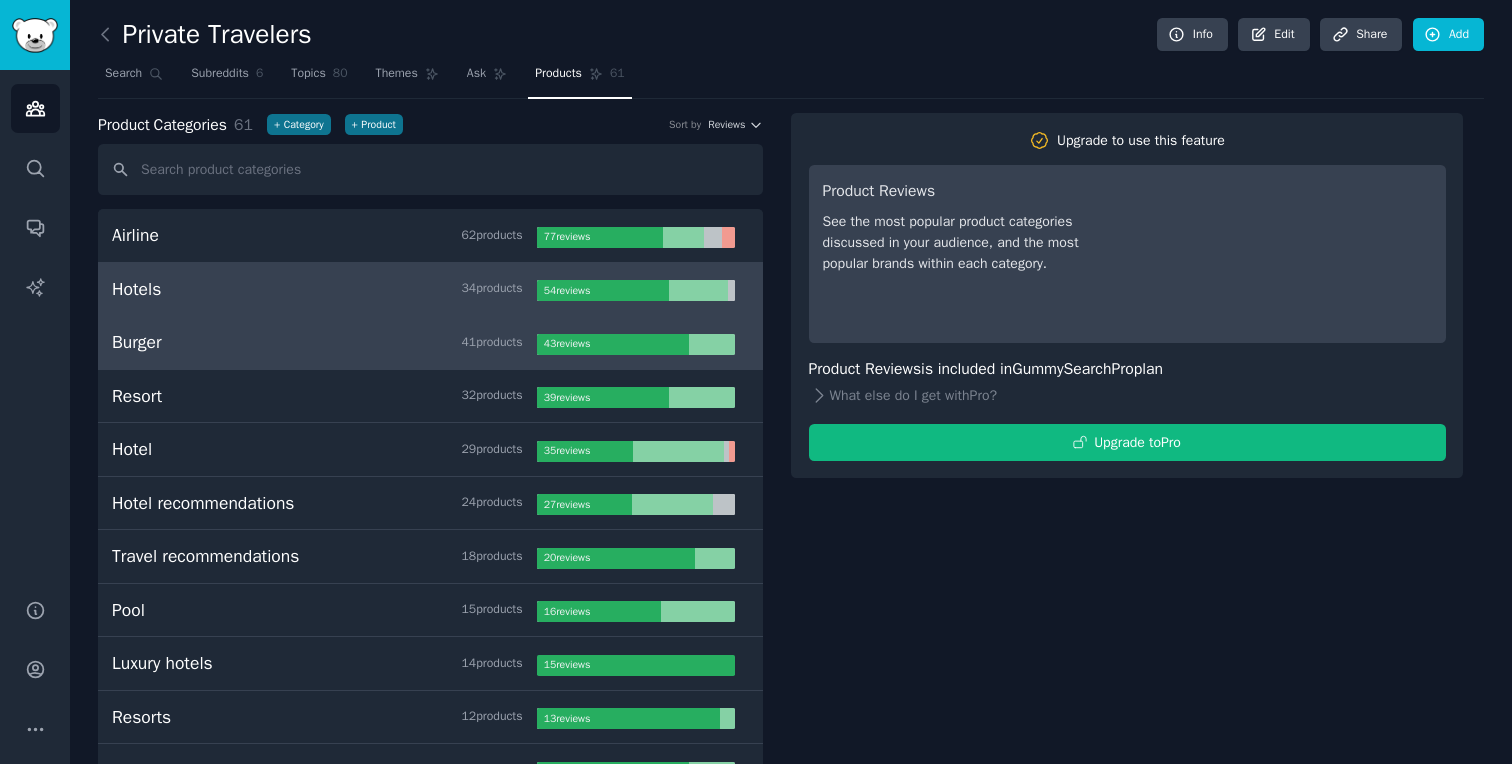 click on "Burger [NUMBER] product s [NUMBER] review s" at bounding box center (430, 343) 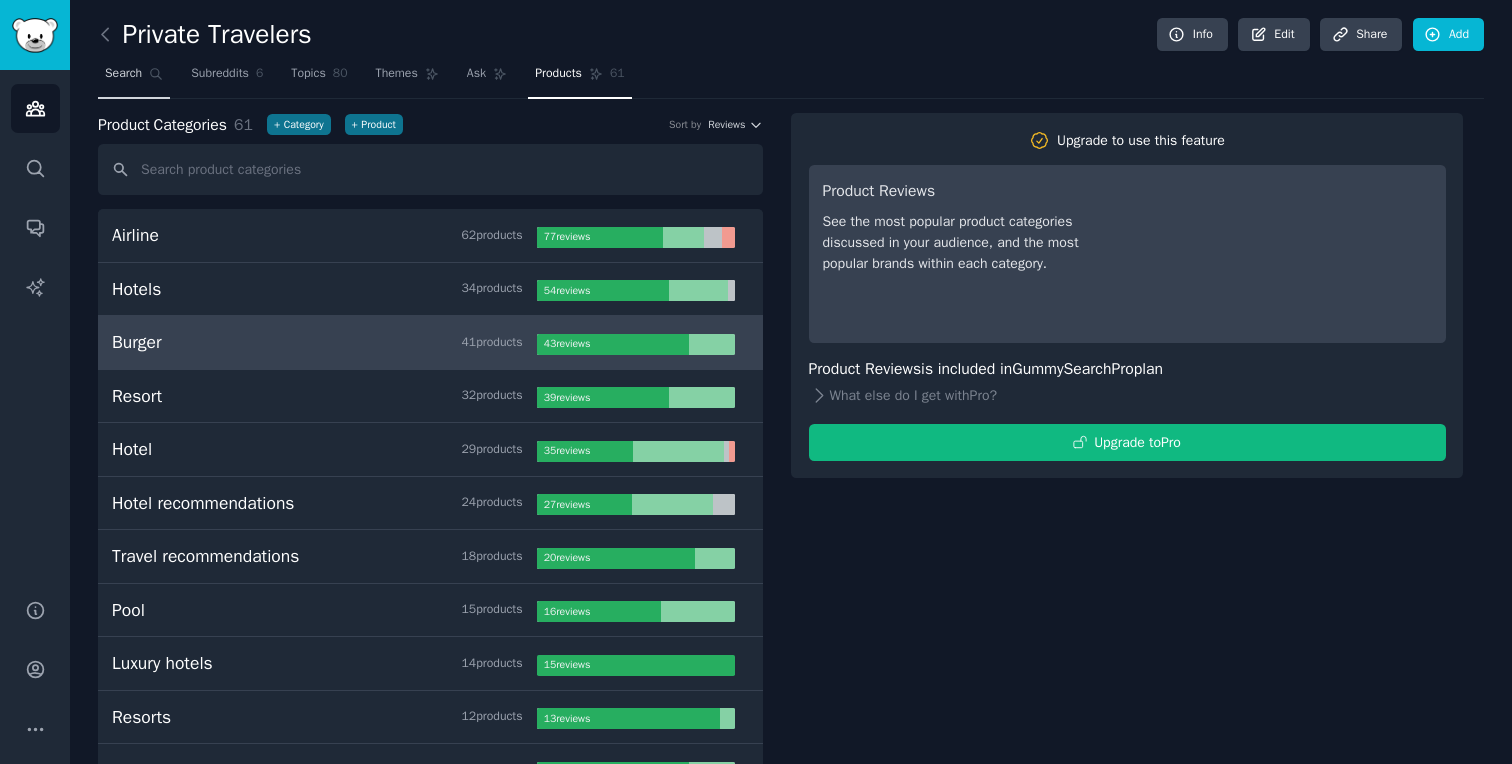 click on "Search" at bounding box center [134, 78] 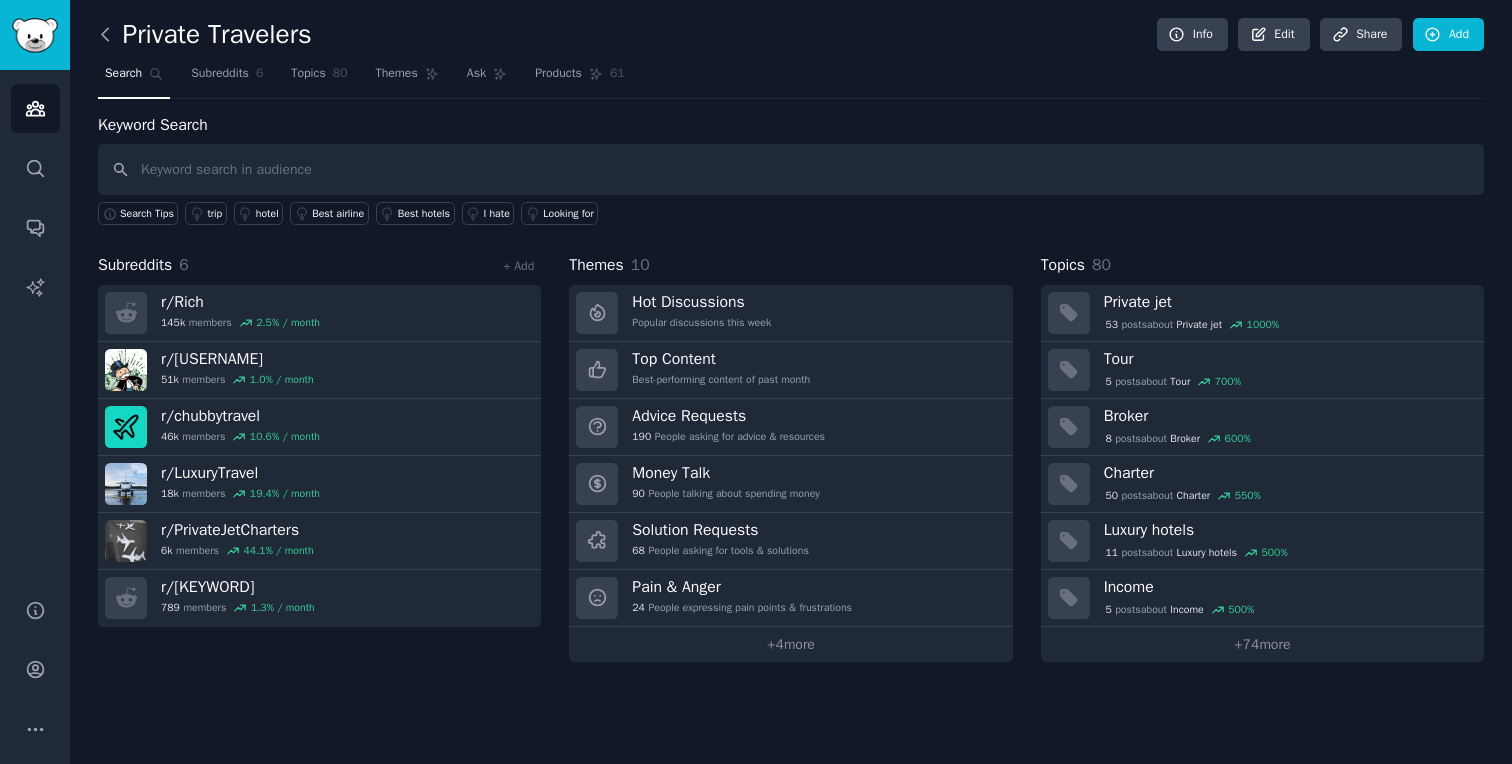 click 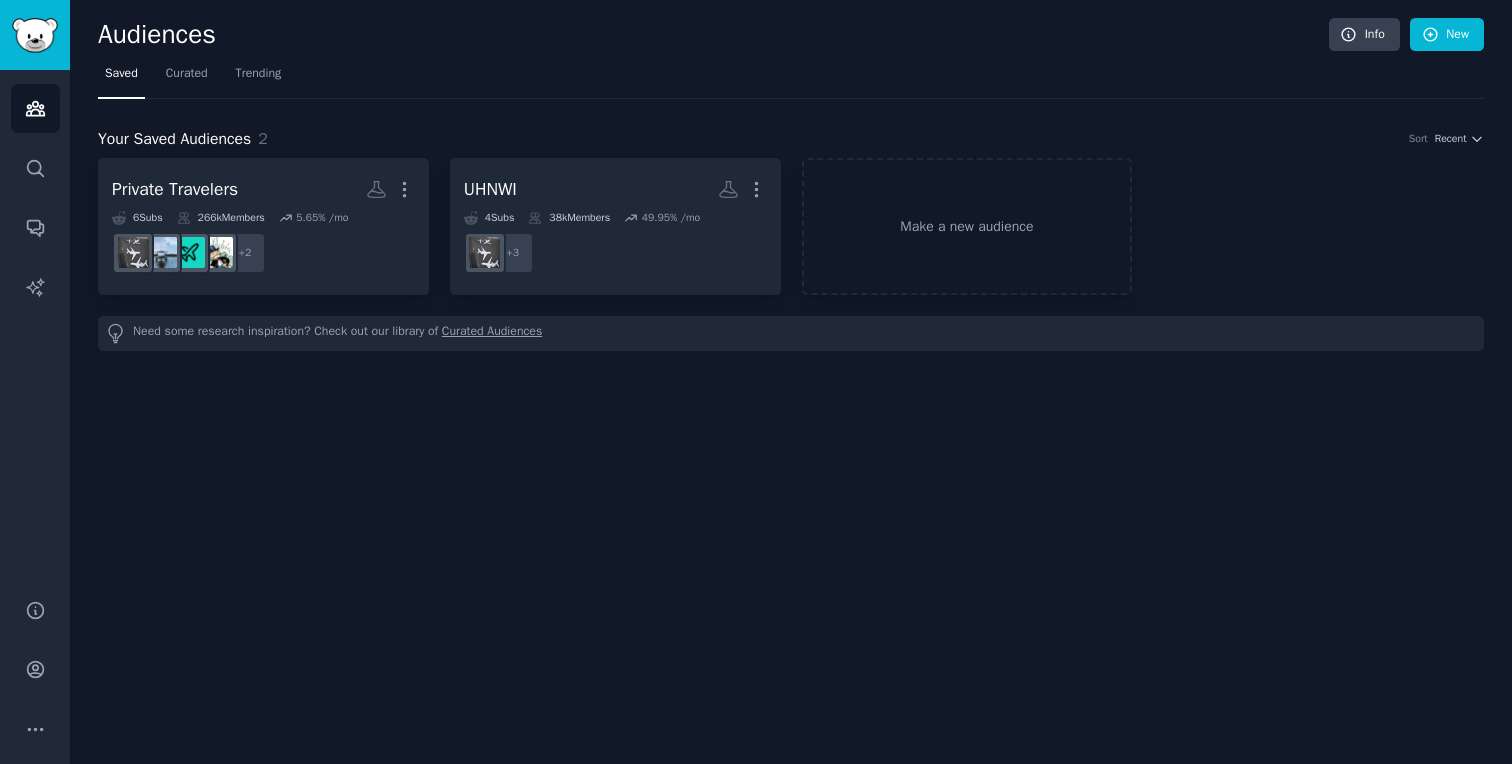 click on "Curated Audiences" at bounding box center (492, 333) 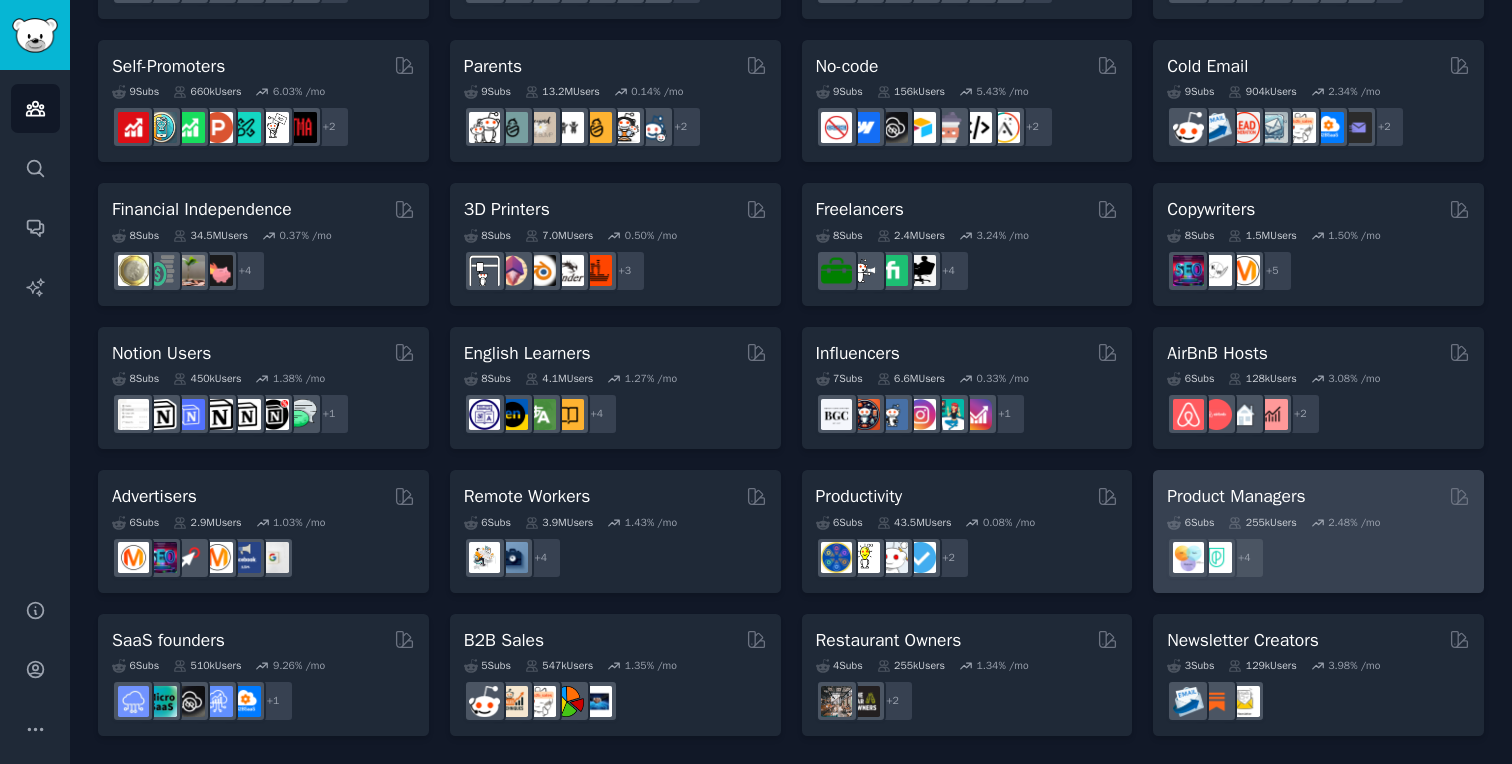 scroll, scrollTop: 0, scrollLeft: 0, axis: both 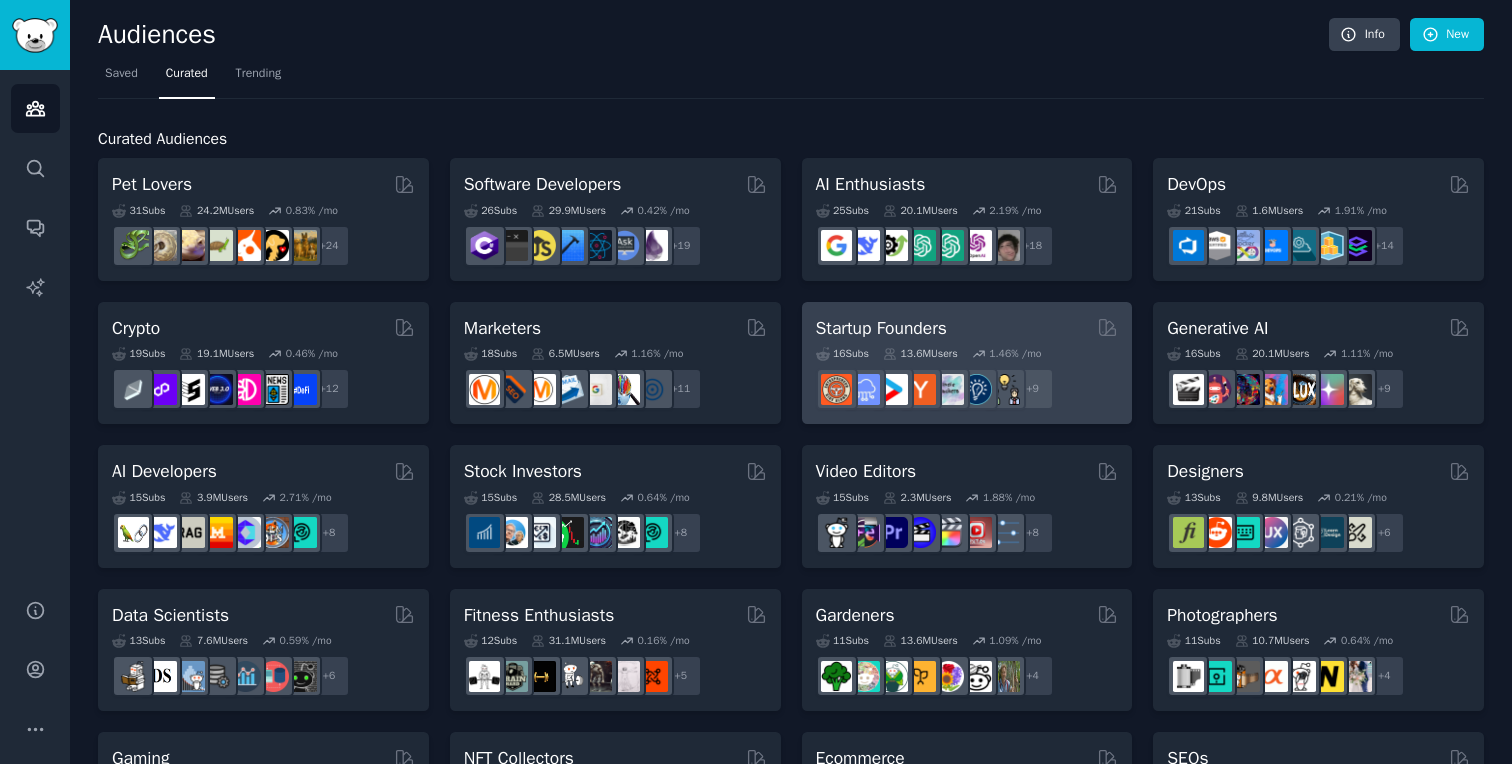 click on "Startup Founders" at bounding box center (967, 328) 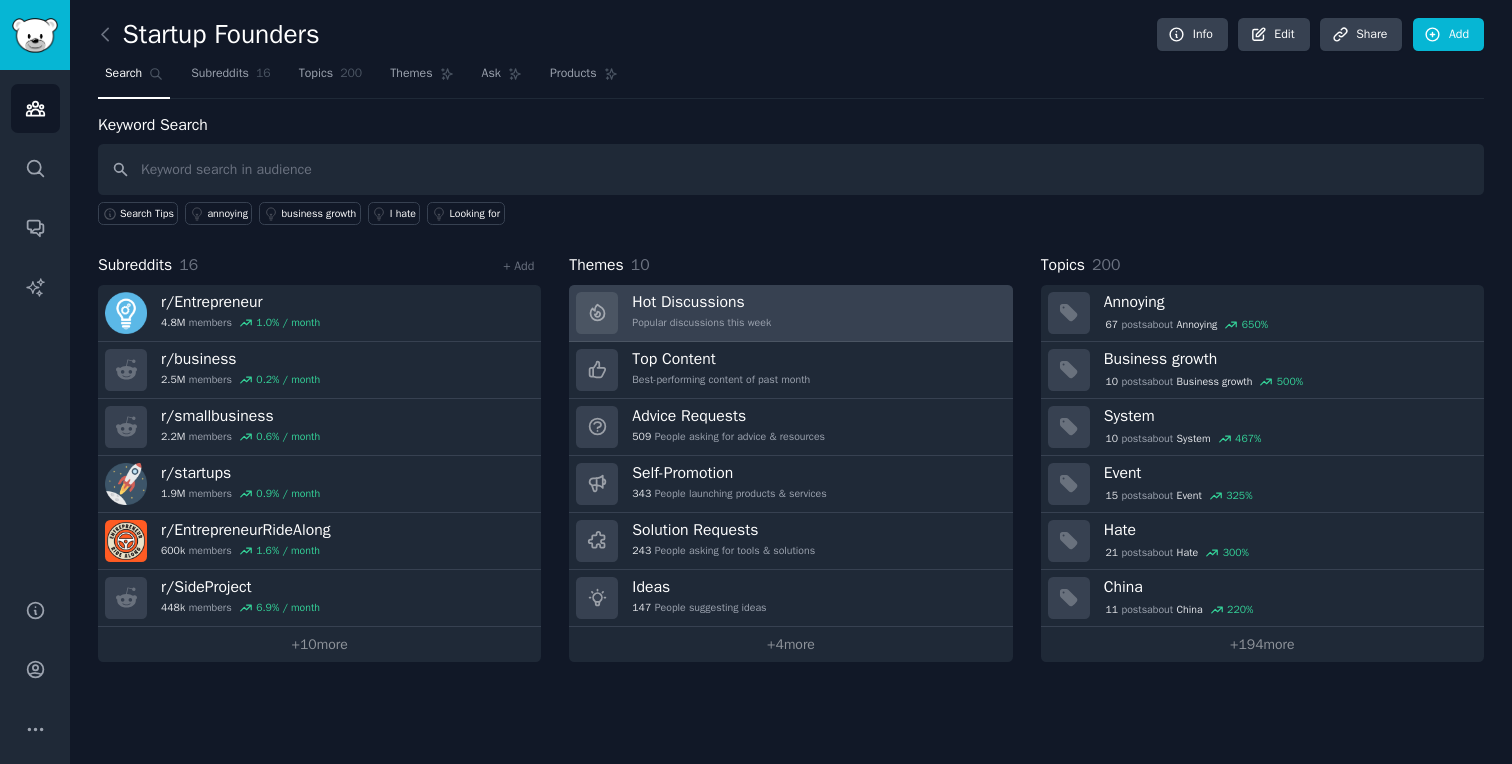 click on "Hot Discussions Popular discussions this week" at bounding box center [790, 313] 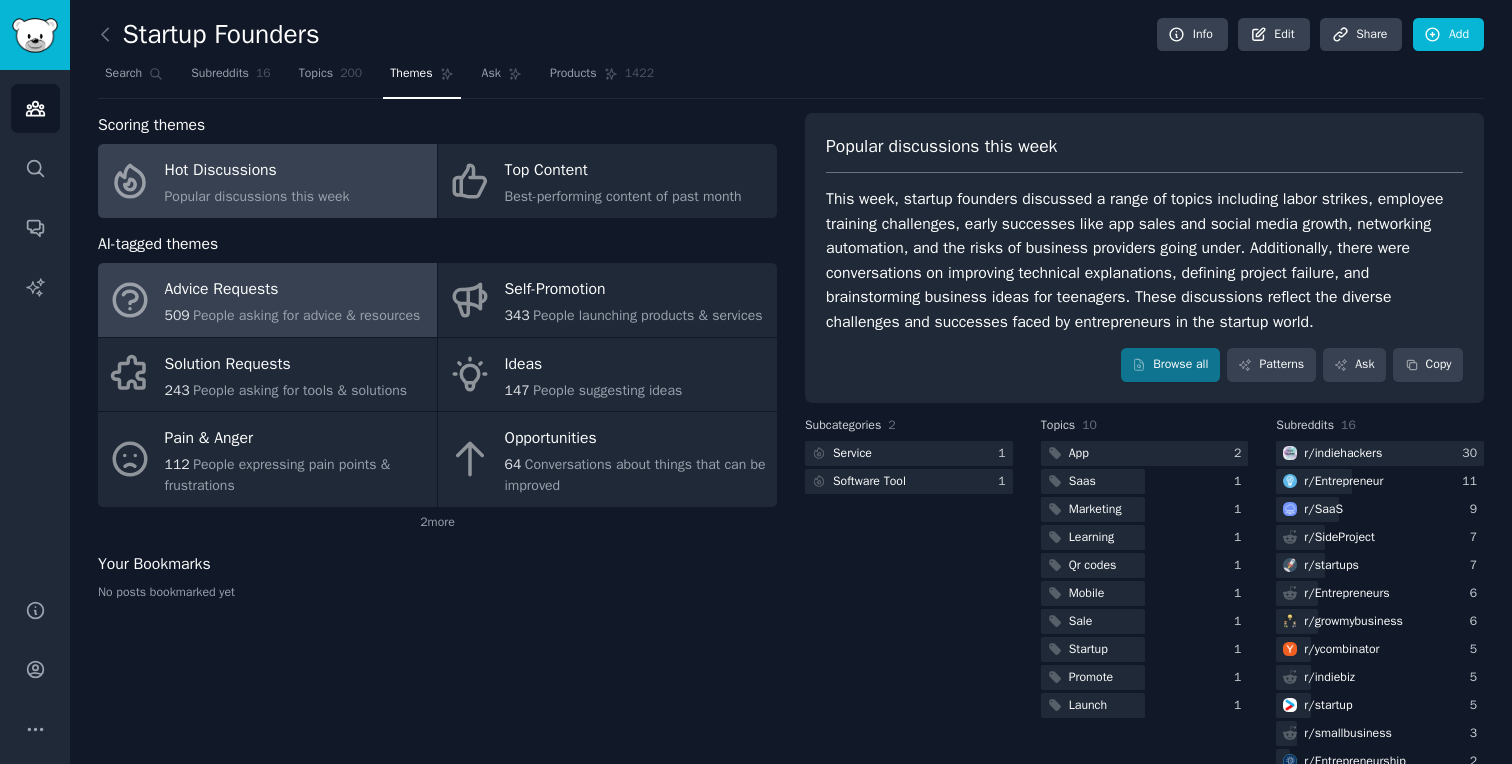 click on "People asking for advice & resources" at bounding box center [306, 315] 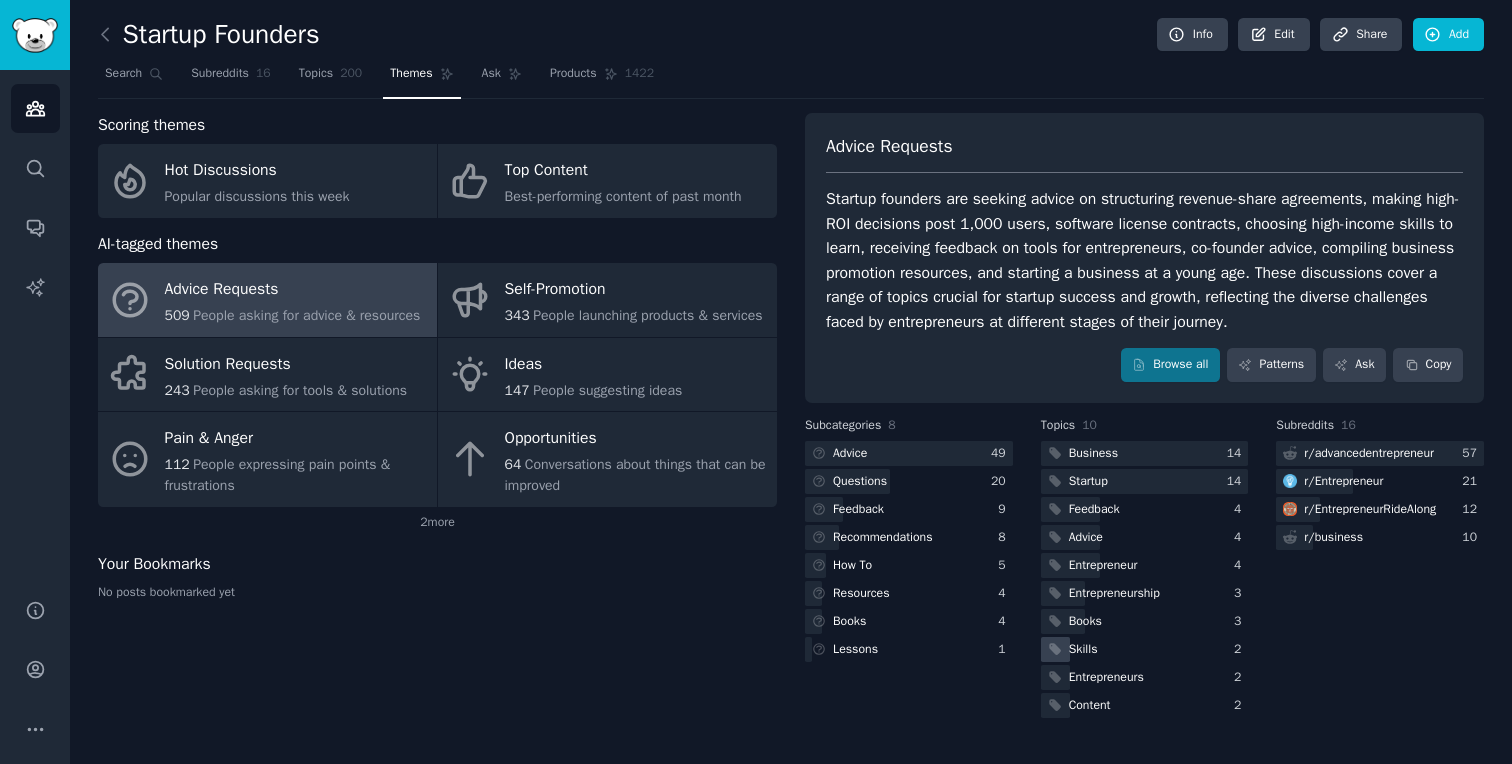 click on "Skills" at bounding box center (1083, 650) 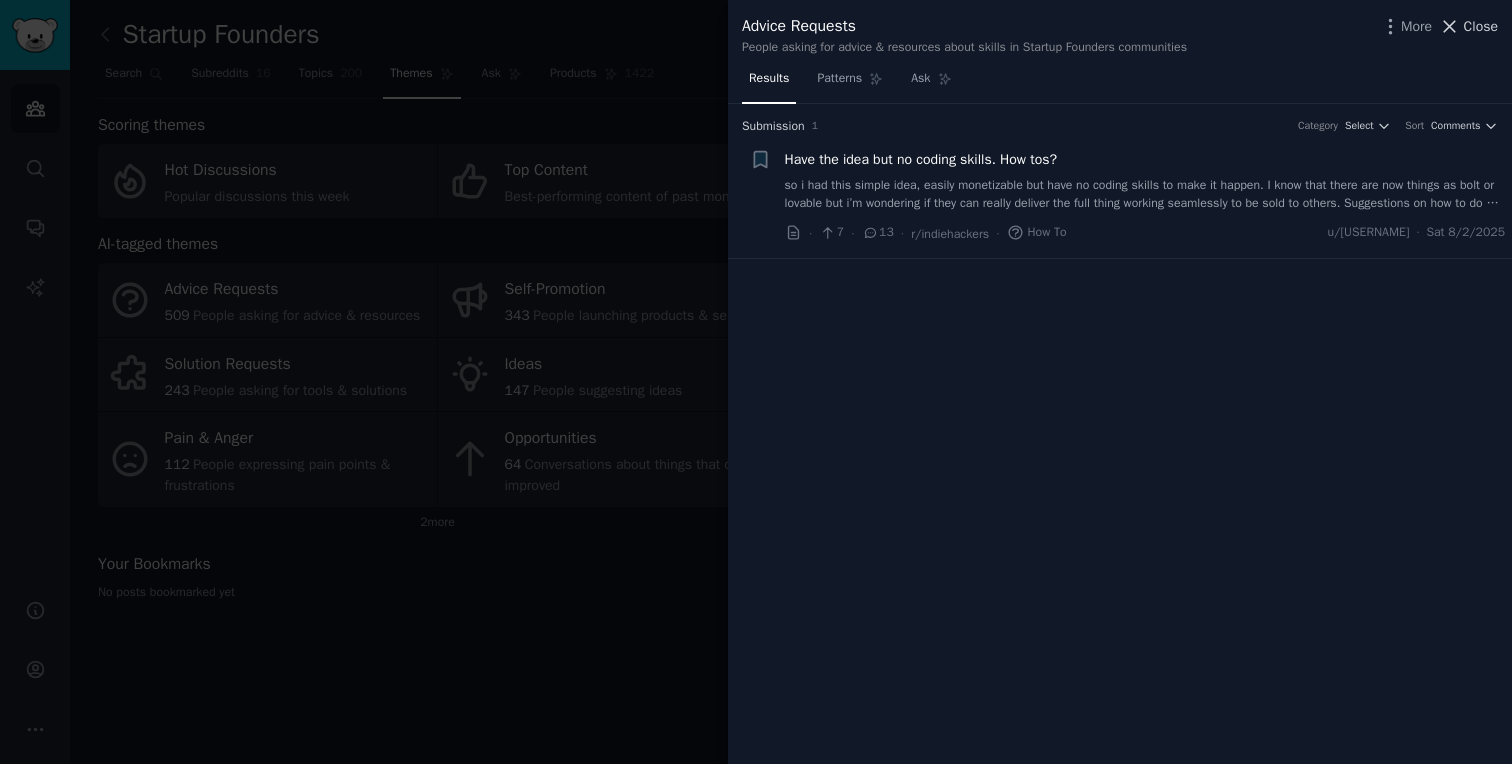 click on "Close" at bounding box center (1481, 26) 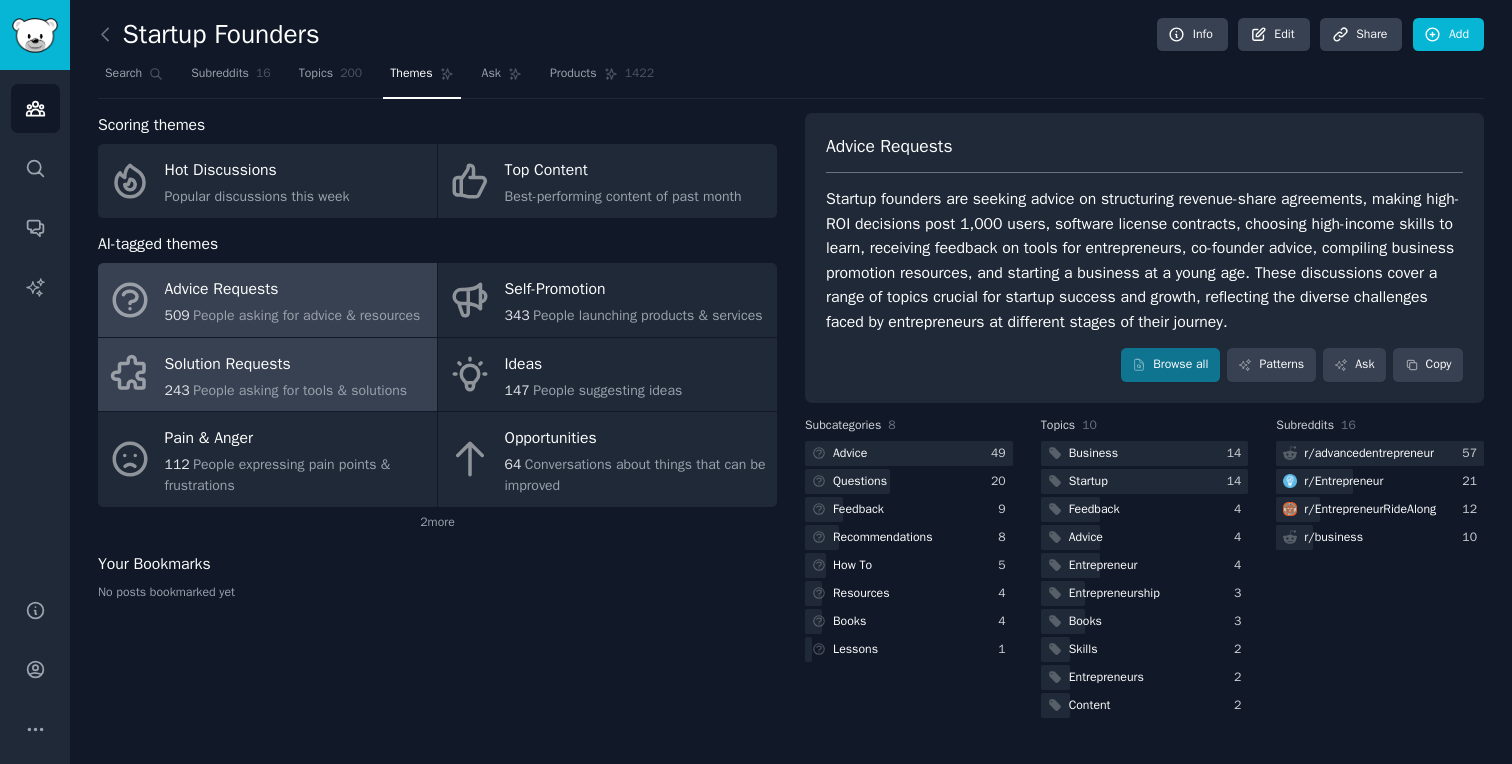 click on "Solution Requests" at bounding box center [286, 364] 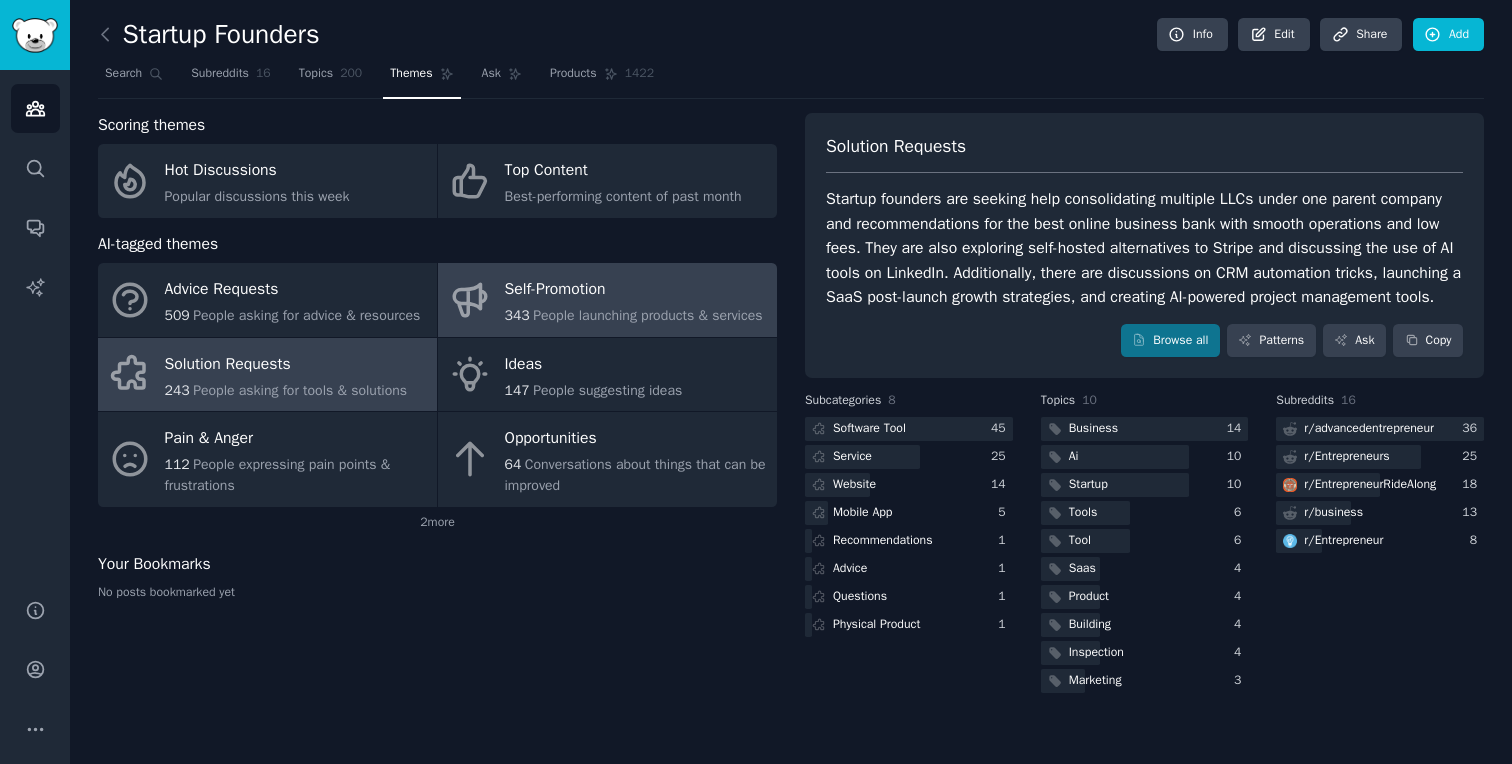 click on "343 People launching products & services" at bounding box center [634, 315] 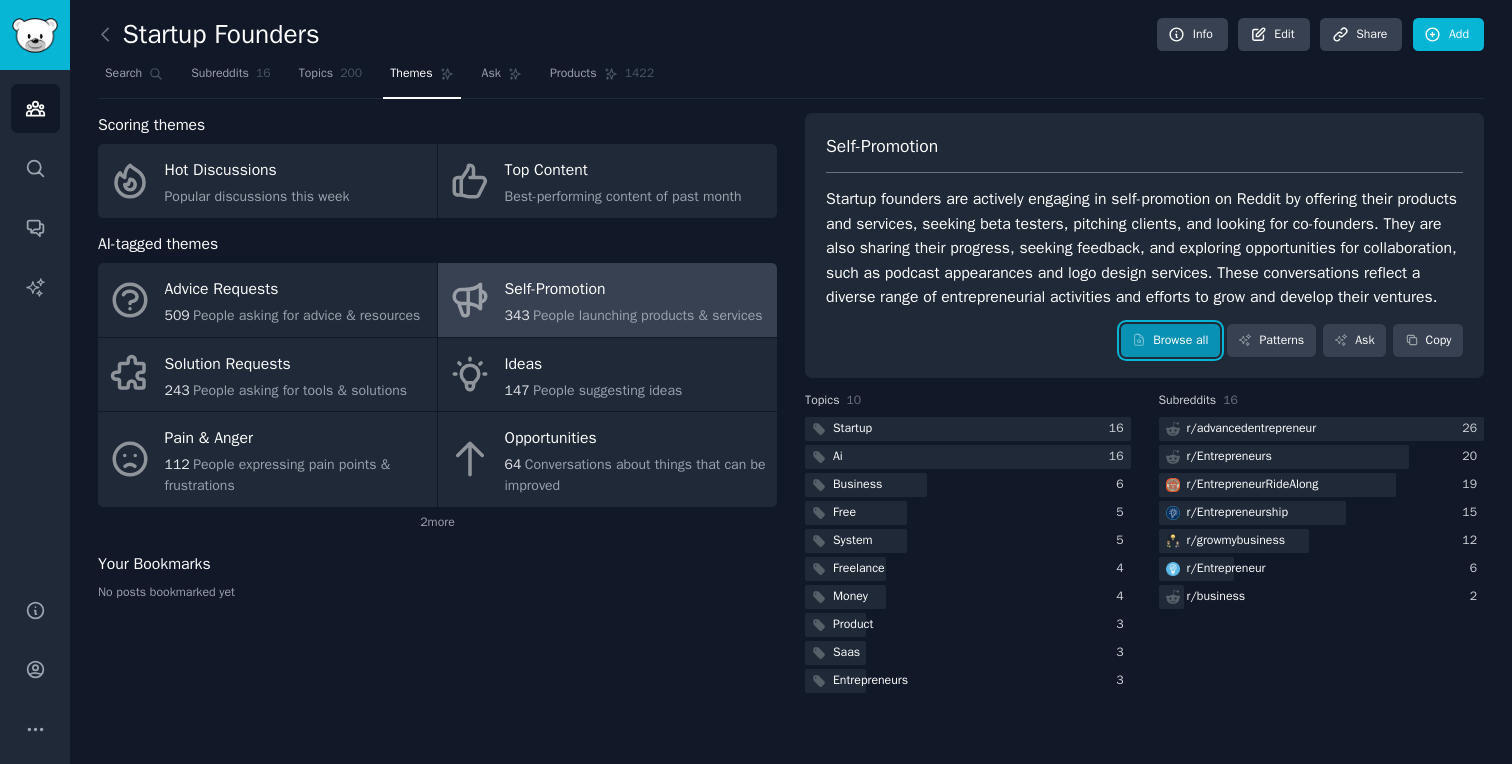 click on "Browse all" at bounding box center (1170, 341) 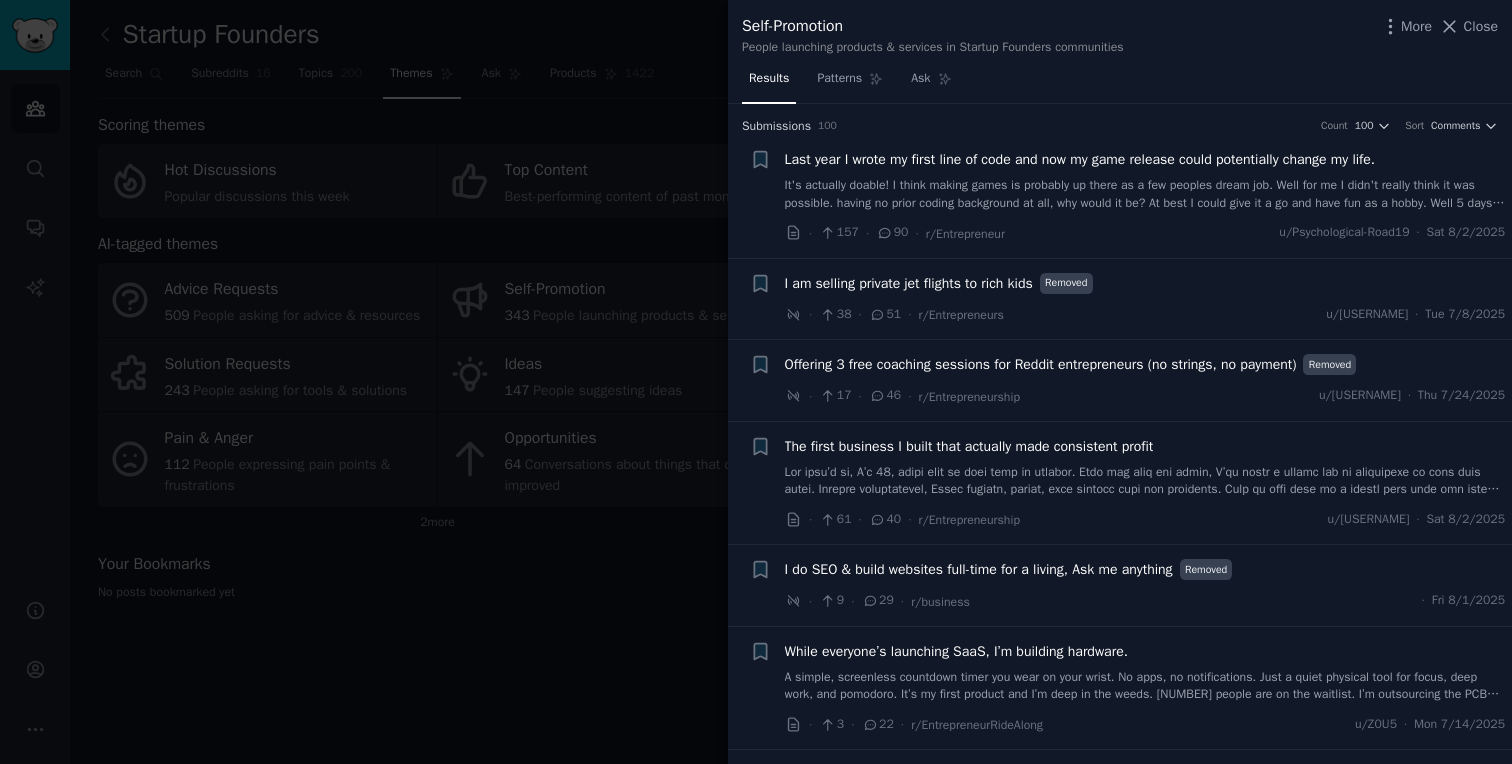 click on "I am selling private jet flights to rich kids" at bounding box center (909, 283) 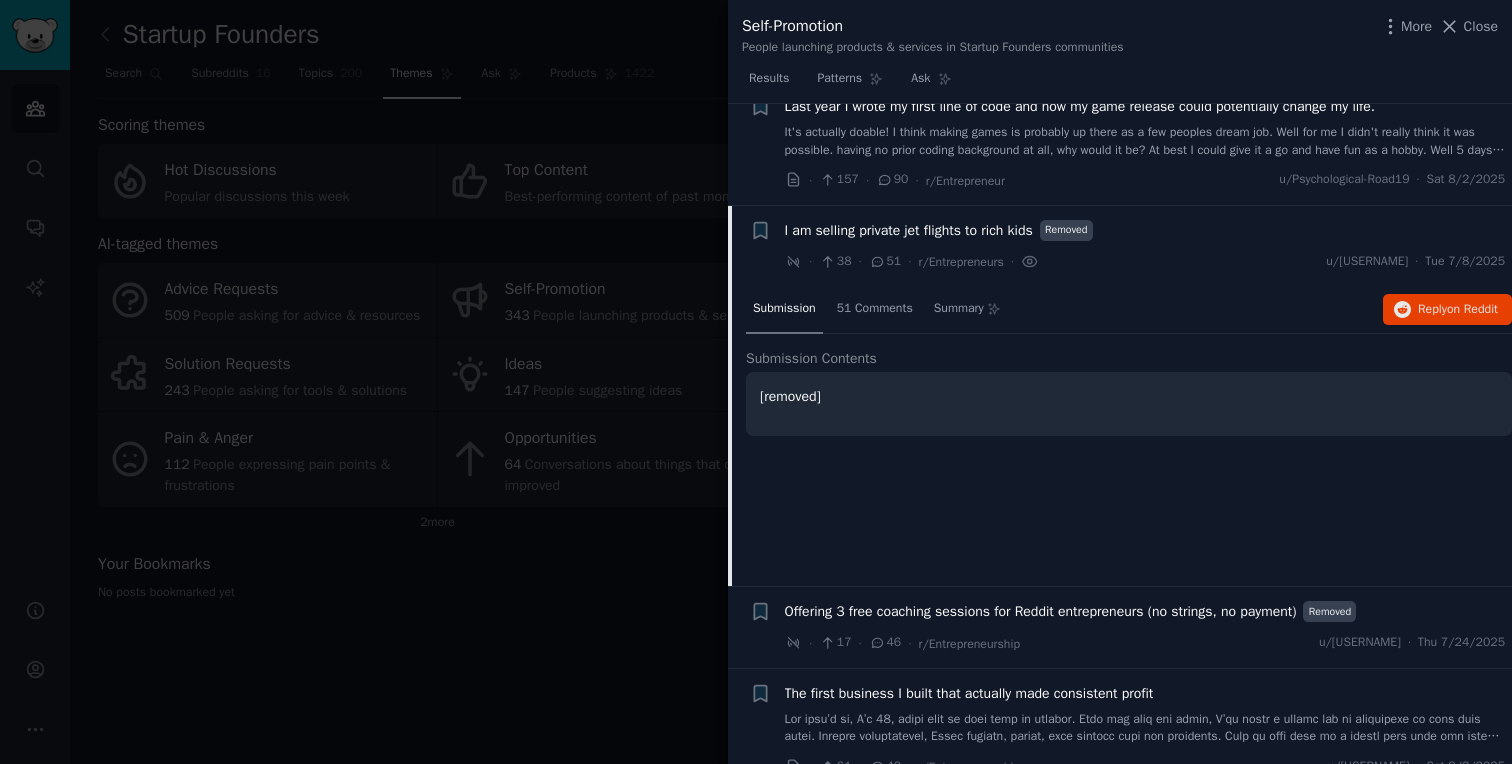 scroll, scrollTop: 0, scrollLeft: 0, axis: both 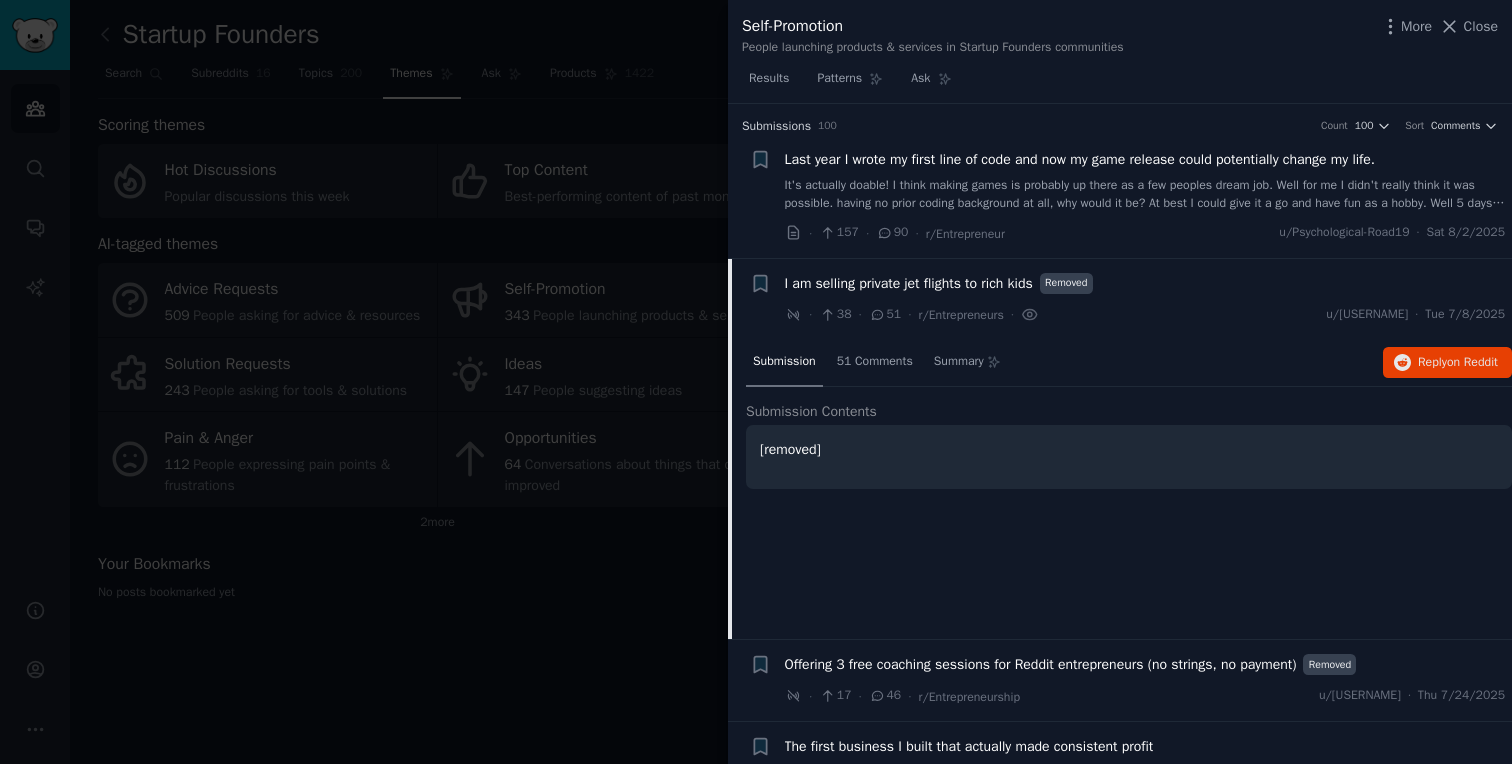 click on "It's actually doable! I think making games is probably up there as a few peoples dream job. Well for me I didn't really think it was possible. having no prior coding background at all, why would it be?
At best I could give it a go and have fun as a hobby.
Well 5 days ago I released my first playable version onto the Google Play Store and wow! it blew up!
I gained 5000+ new players within hours, 4.9 rated with over 100 reviews and so many people actually started buying things form within the game. It is frankly unbelievable.
As you can tell I'm extremely excited about this because it just never seemed possible. I could now afford to do this full time and I just couldn't be happier.
To any dev out there, or for anyone doubting themselves and ready to quit, DON'T! keep going, small steps at a time, you'll get there.
I won't name drop it but if anyone wants to see what it is, feel free to ask." at bounding box center (1145, 194) 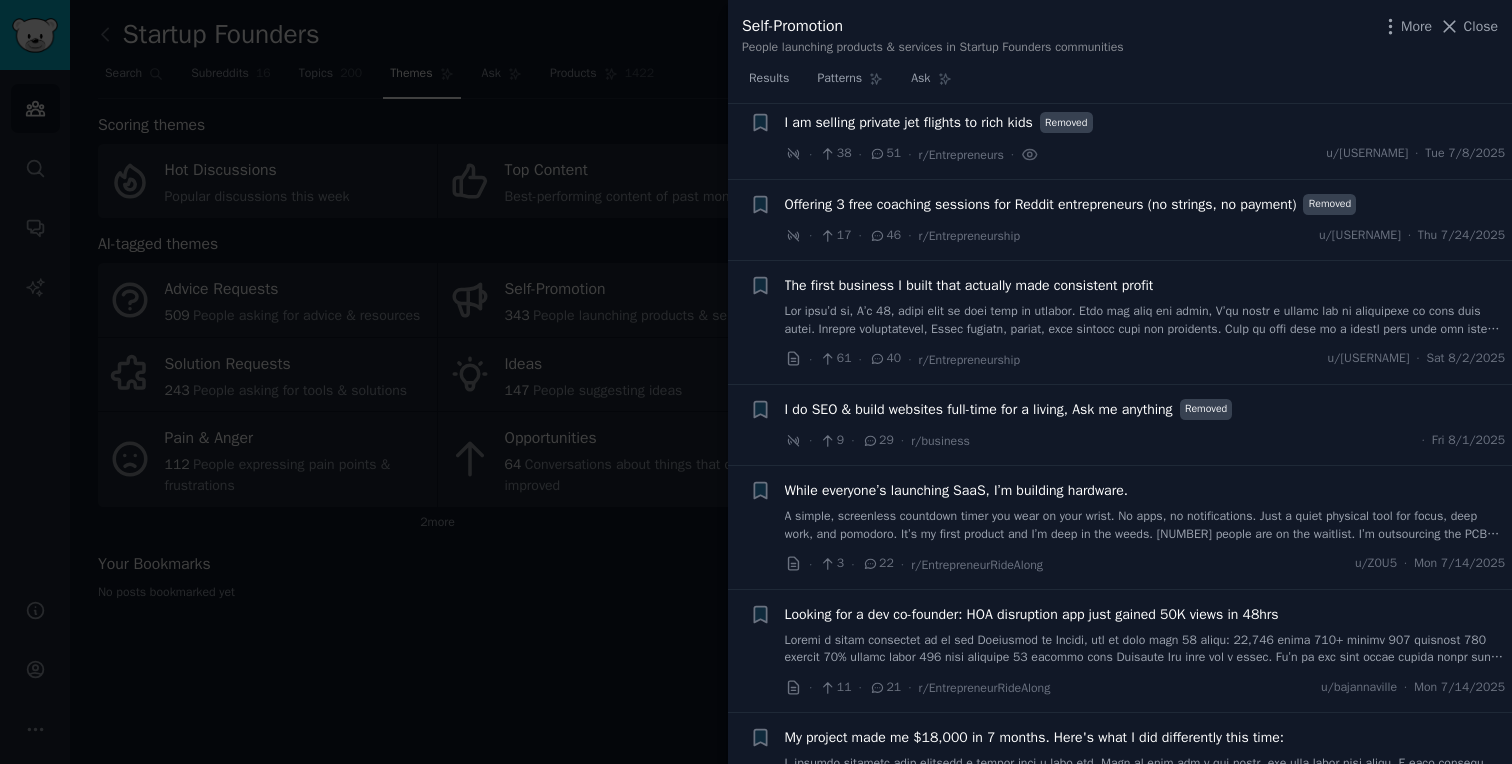 scroll, scrollTop: 650, scrollLeft: 0, axis: vertical 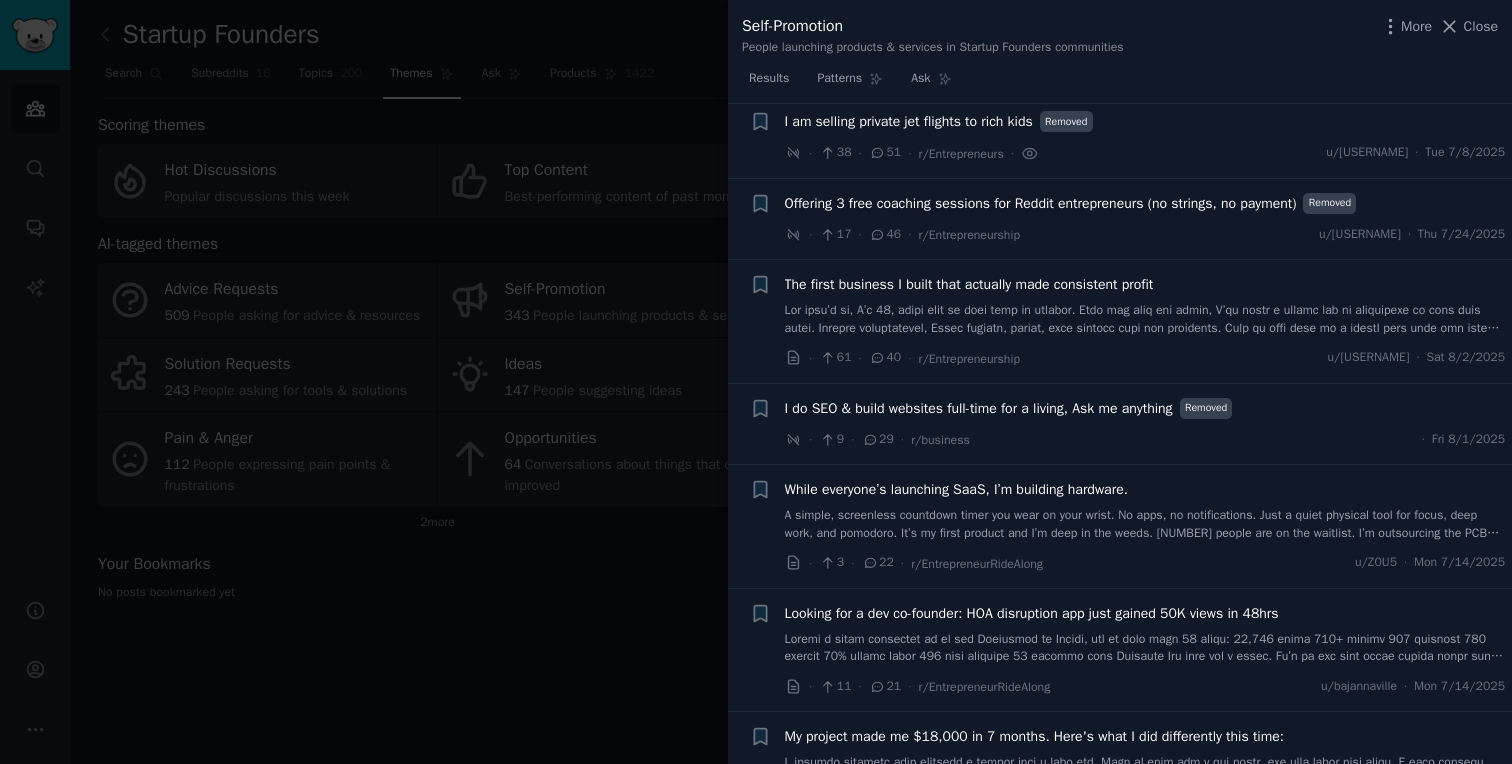 click at bounding box center (1145, 319) 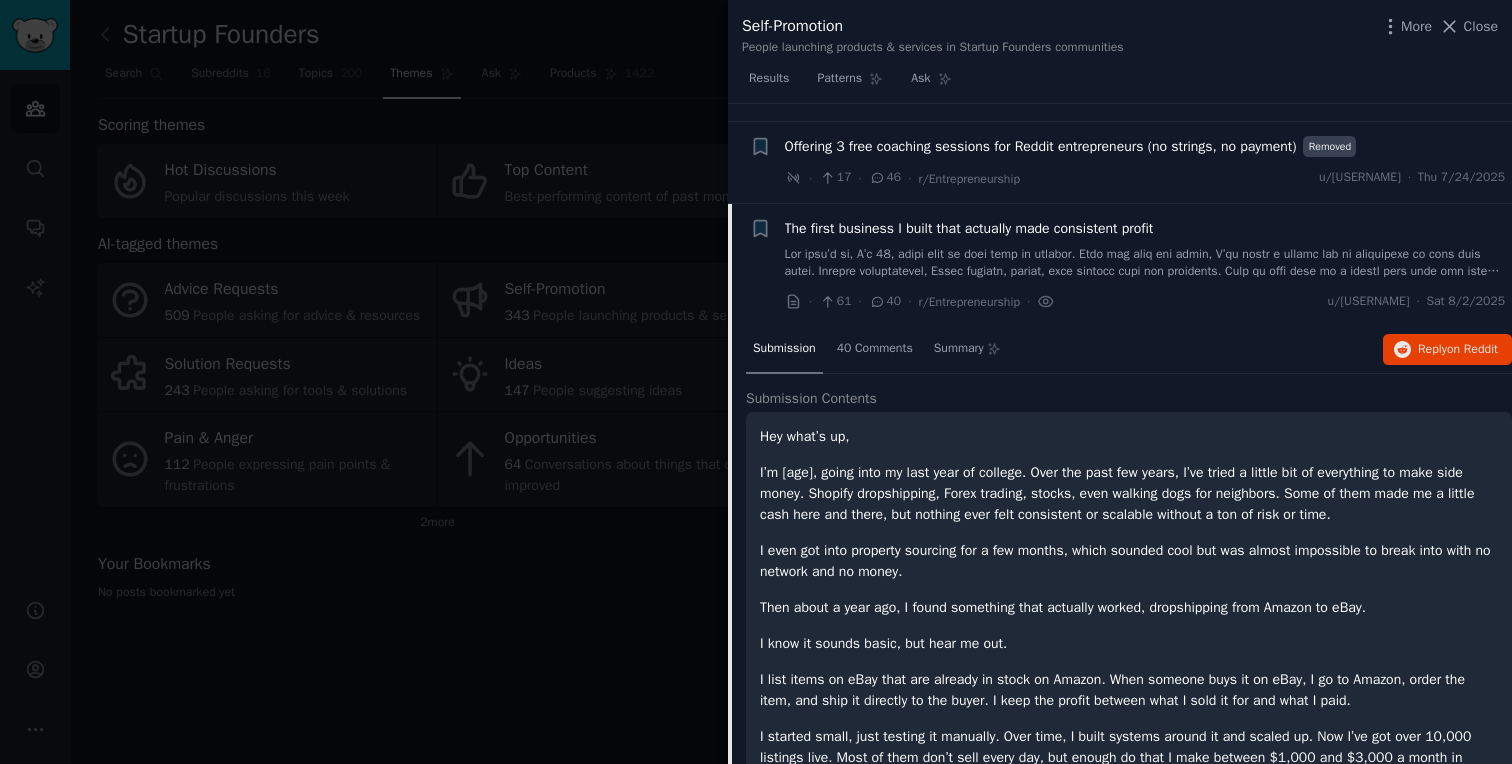scroll, scrollTop: 208, scrollLeft: 0, axis: vertical 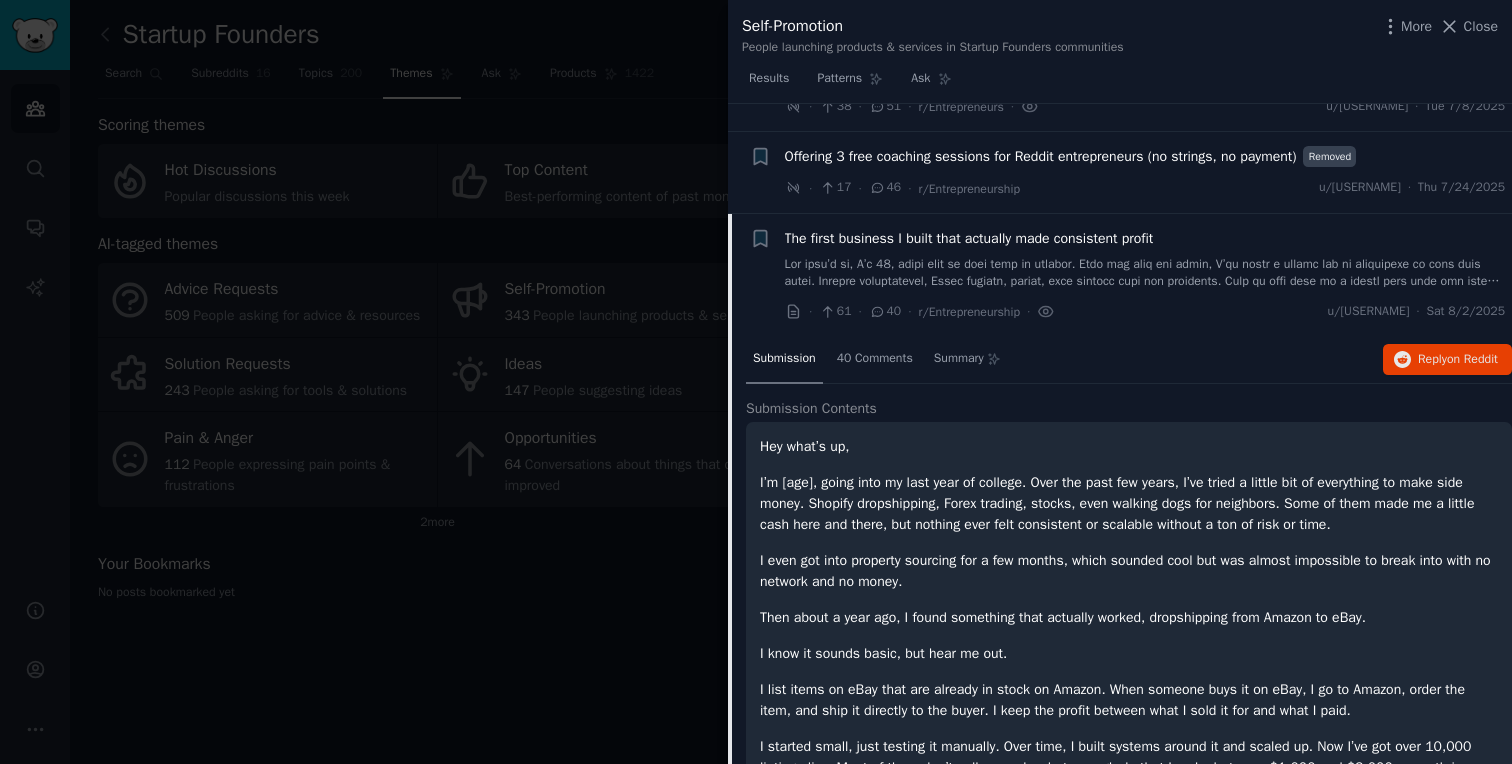 click on "The first business I built that actually made consistent profit" at bounding box center (969, 238) 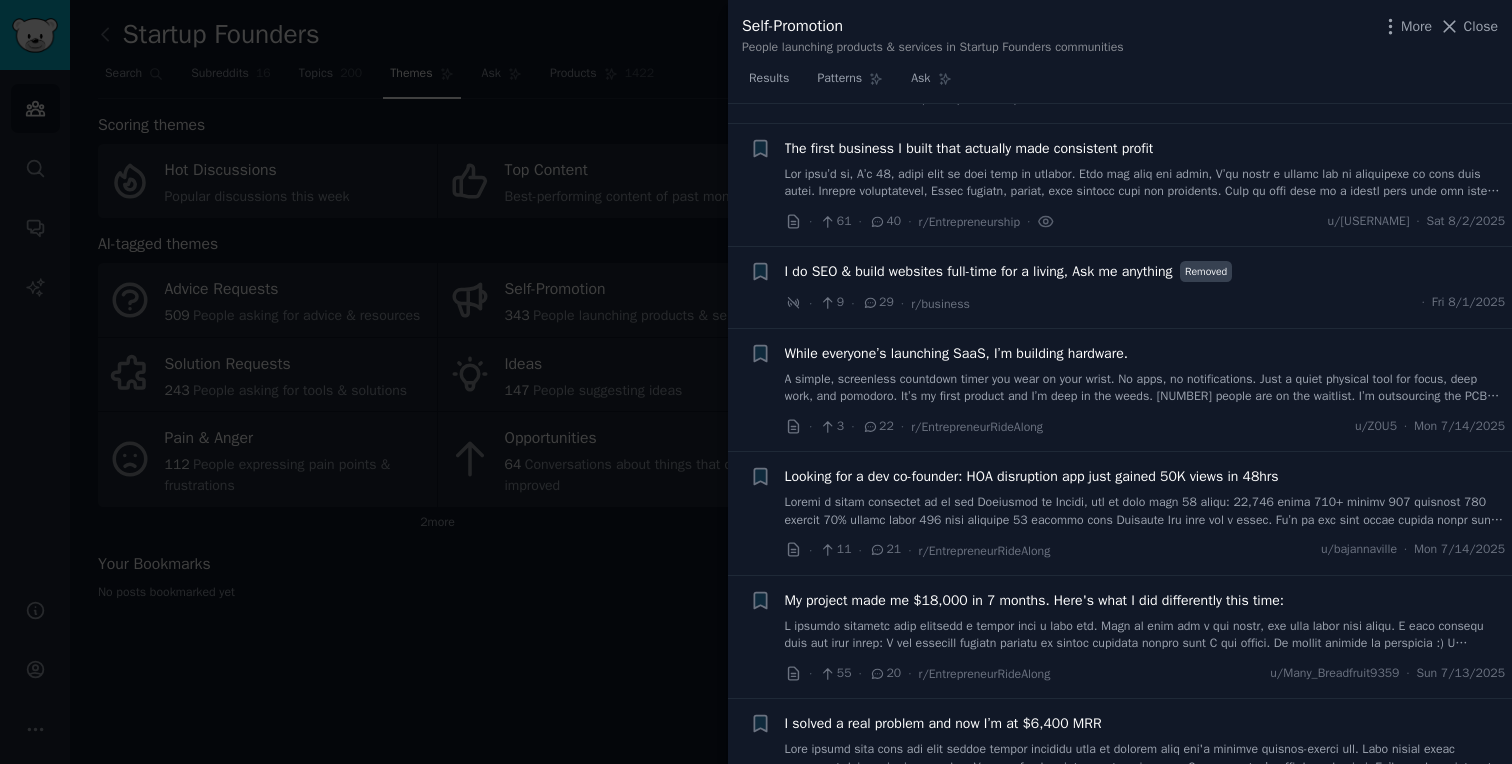 scroll, scrollTop: 318, scrollLeft: 0, axis: vertical 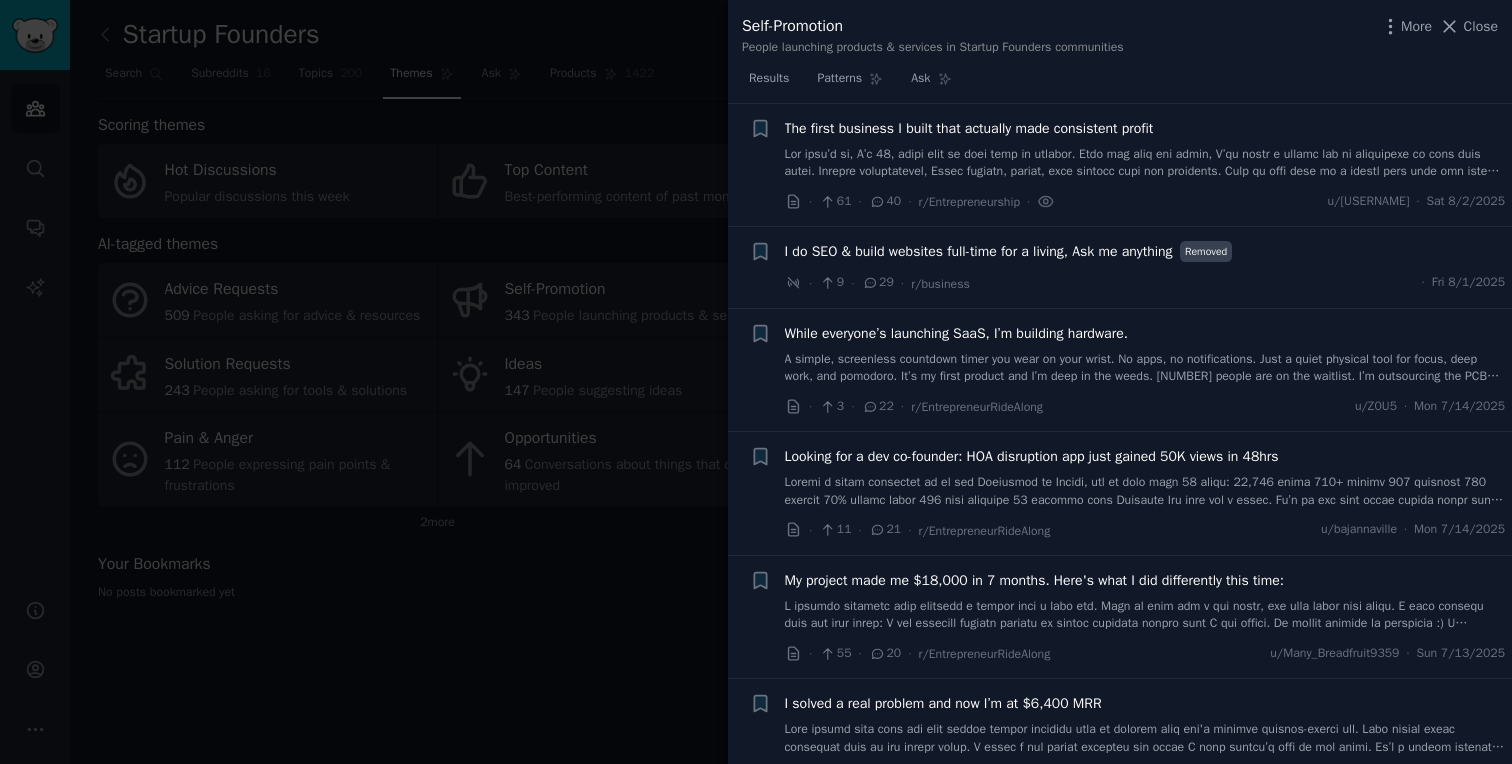 click at bounding box center [1145, 163] 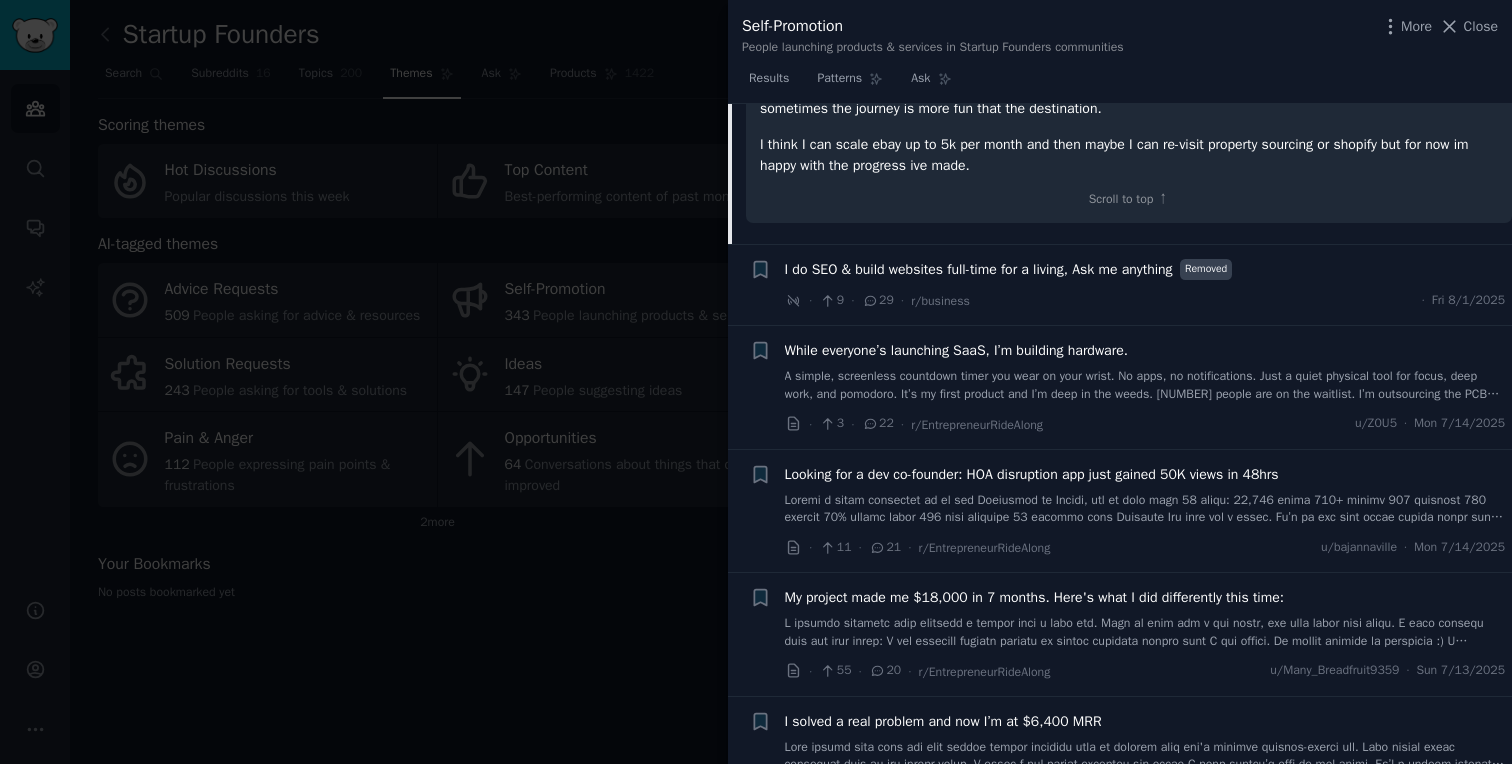 scroll, scrollTop: 1332, scrollLeft: 0, axis: vertical 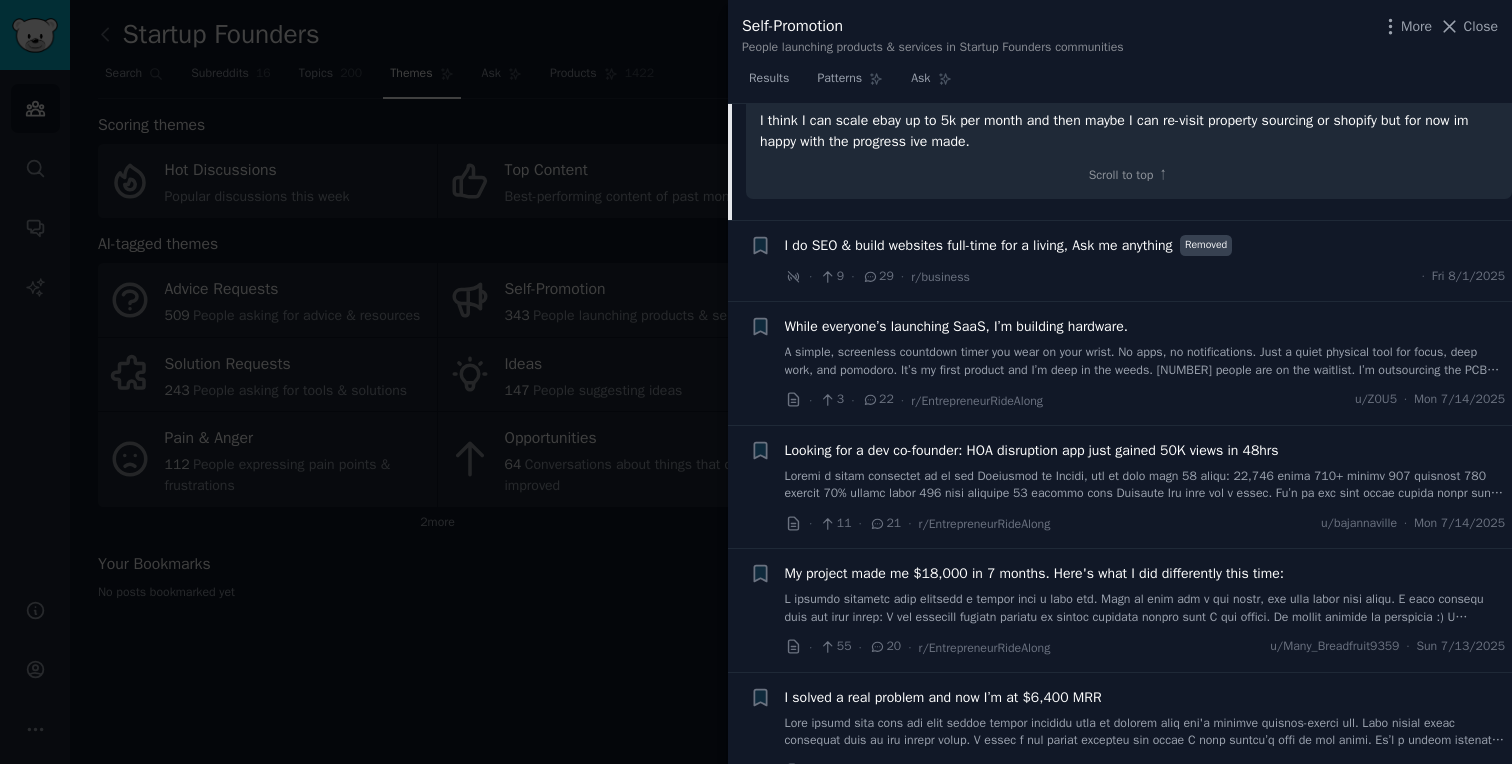 click on "While everyone’s launching SaaS, I’m building hardware." at bounding box center [956, 326] 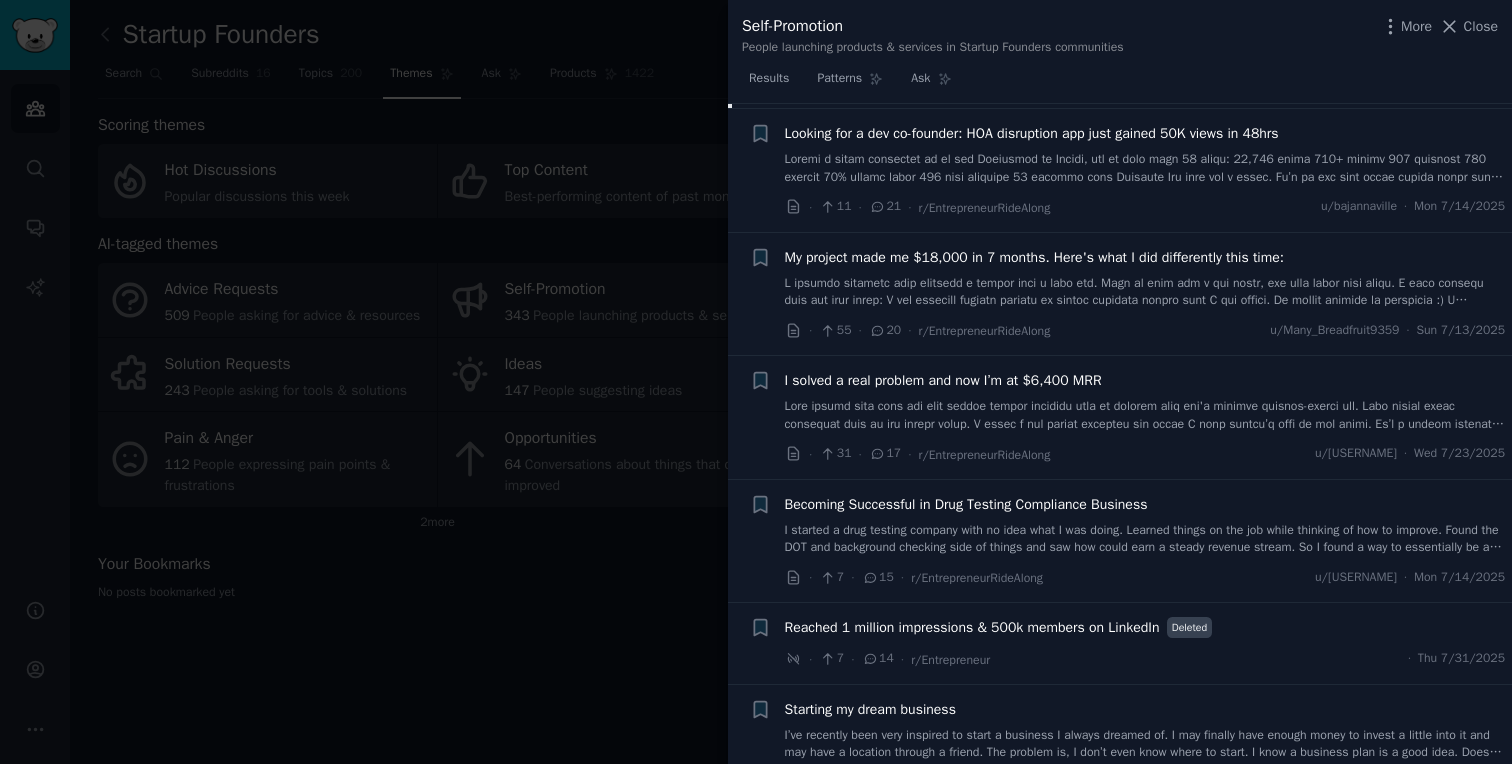 scroll, scrollTop: 964, scrollLeft: 0, axis: vertical 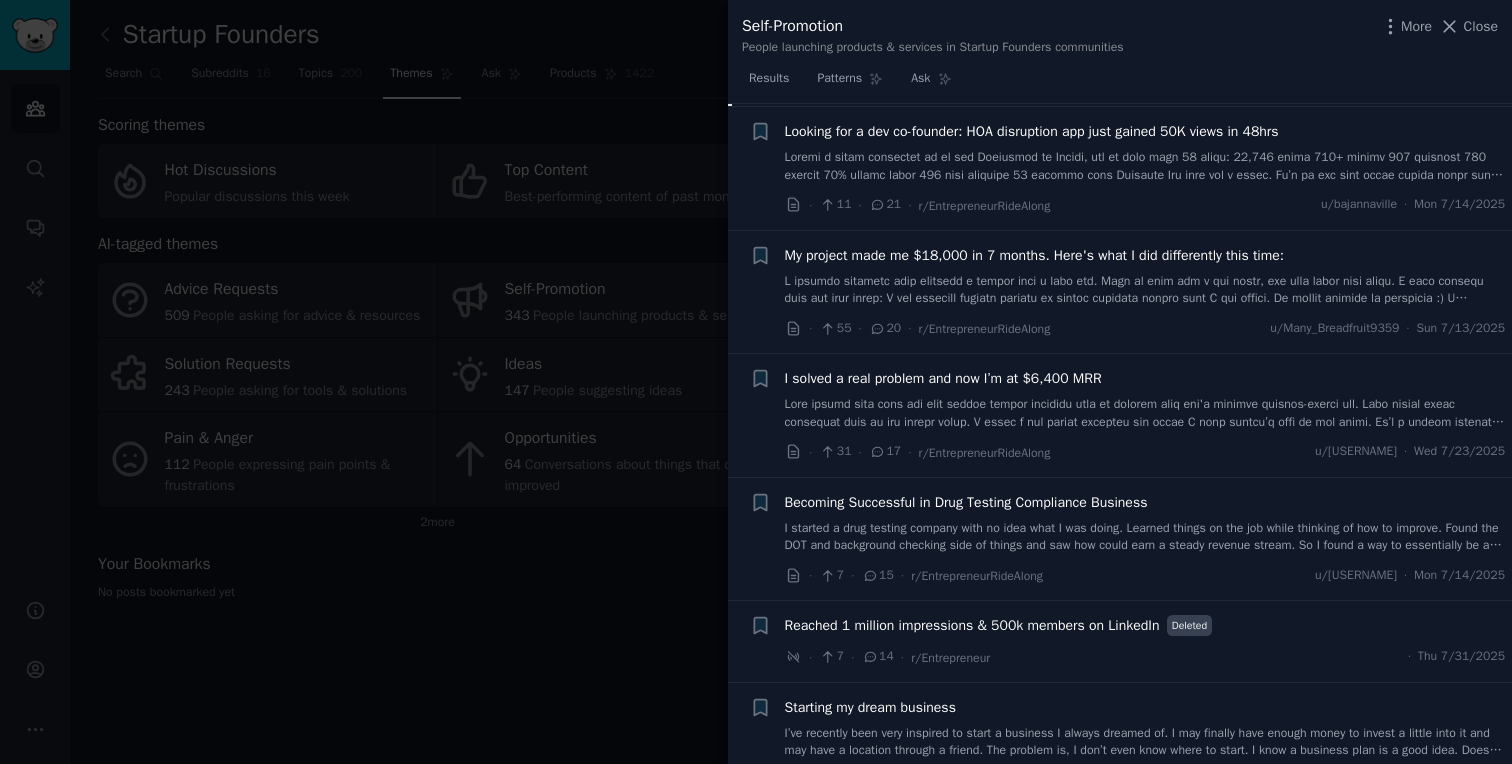 click at bounding box center [1145, 166] 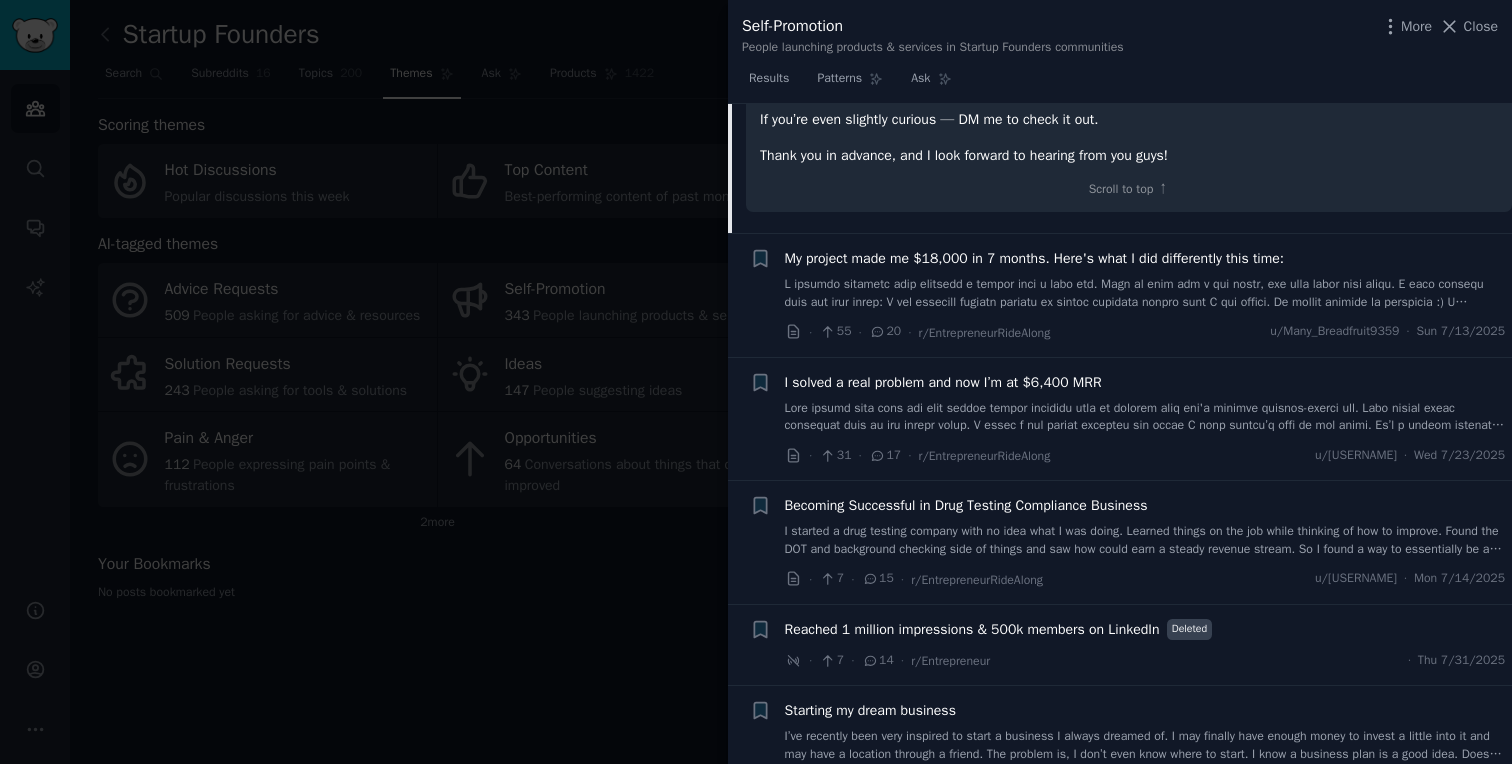 scroll, scrollTop: 1457, scrollLeft: 0, axis: vertical 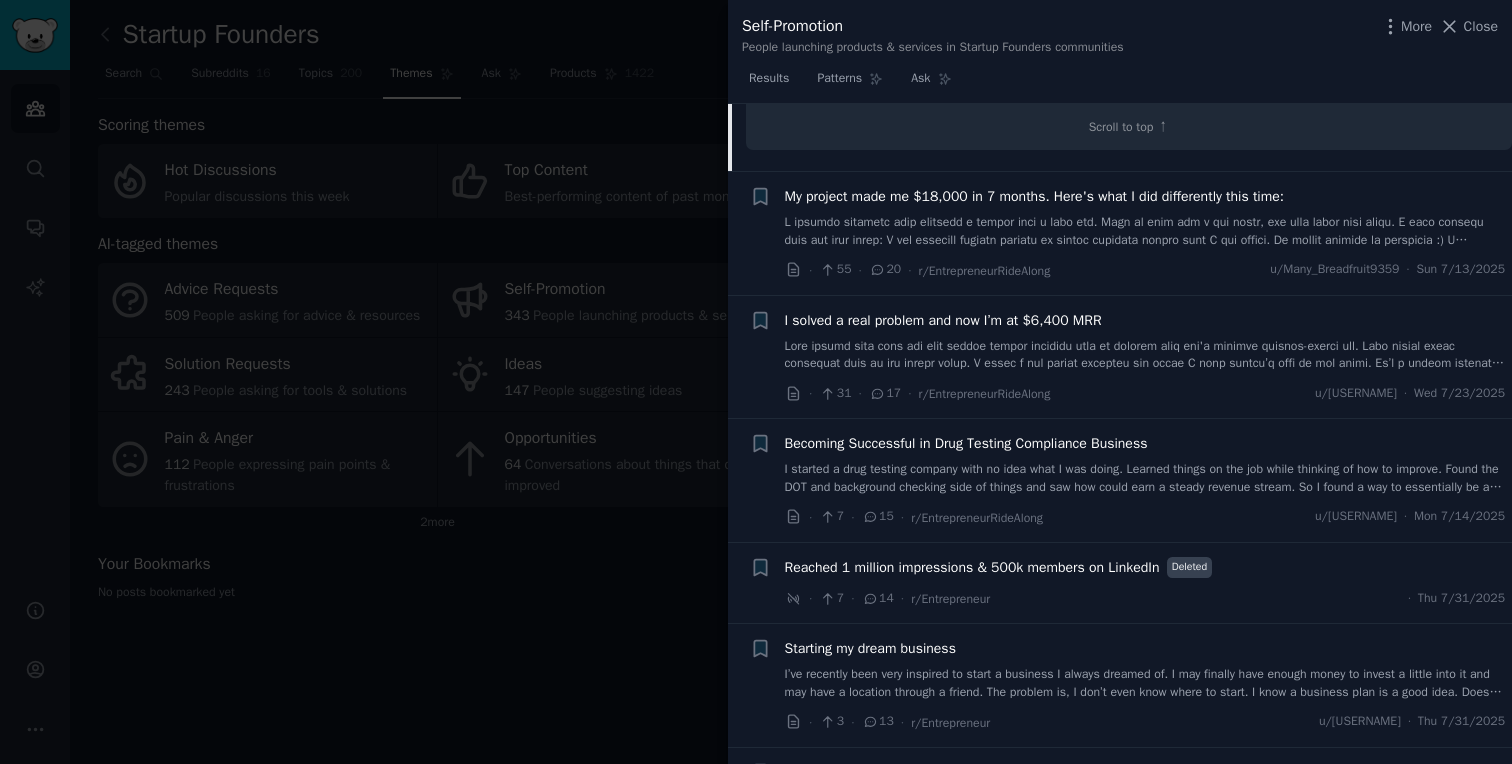 click on "My project made me $18,000 in 7 months. Here's what I did differently this time:" at bounding box center [1145, 217] 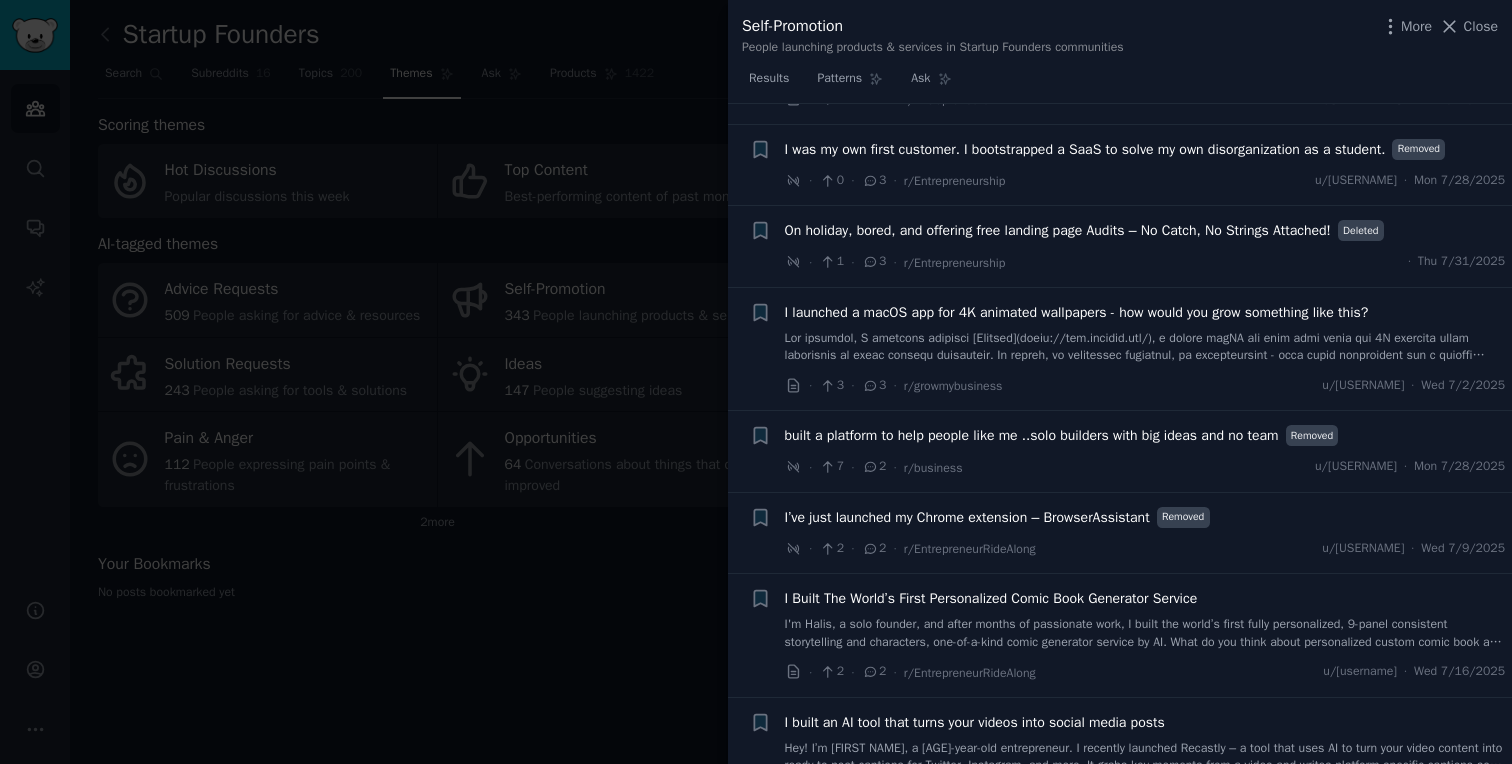 scroll, scrollTop: 5621, scrollLeft: 0, axis: vertical 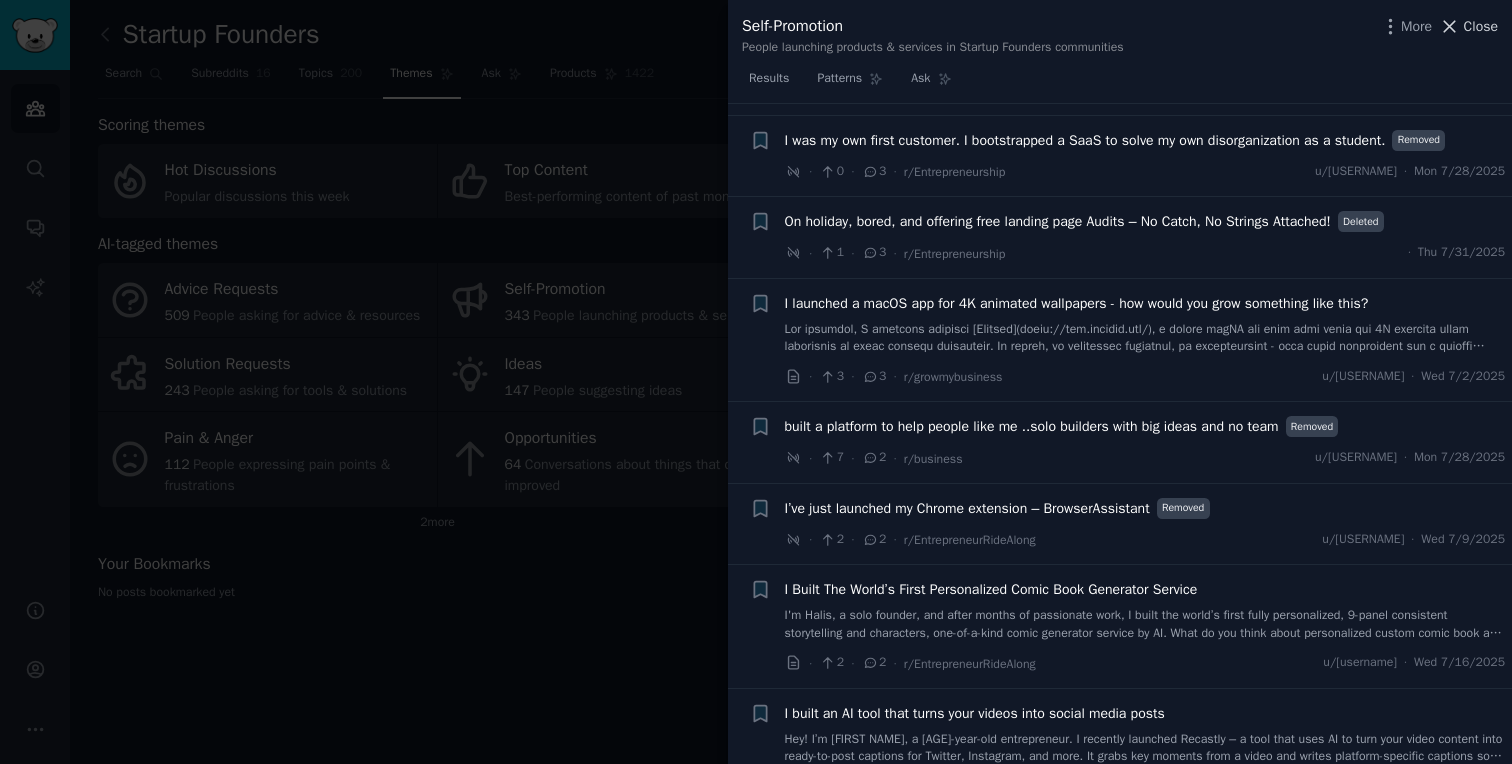 click on "Close" at bounding box center [1481, 26] 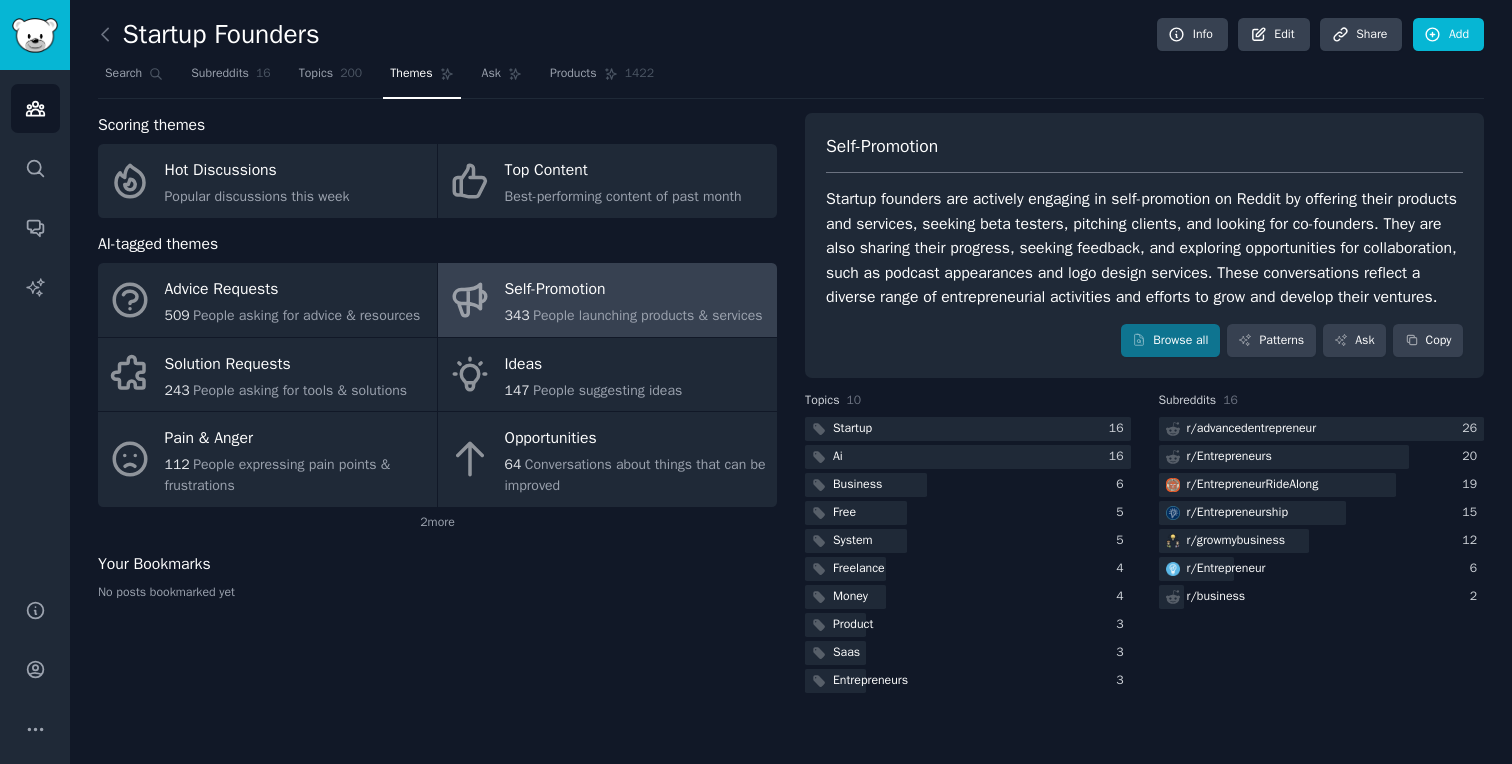 click on "Scoring themes Hot Discussions Popular discussions this week Top Content Best-performing content of past month AI-tagged themes Advice Requests 509 People asking for advice & resources Self-Promotion 343 People launching products & services Solution Requests 243 People asking for tools & solutions Ideas 147 People suggesting ideas Pain & Anger 112 People expressing pain points & frustrations Opportunities 64 Conversations about things that can be improved 2 more Your Bookmarks No posts bookmarked yet" at bounding box center [437, 405] 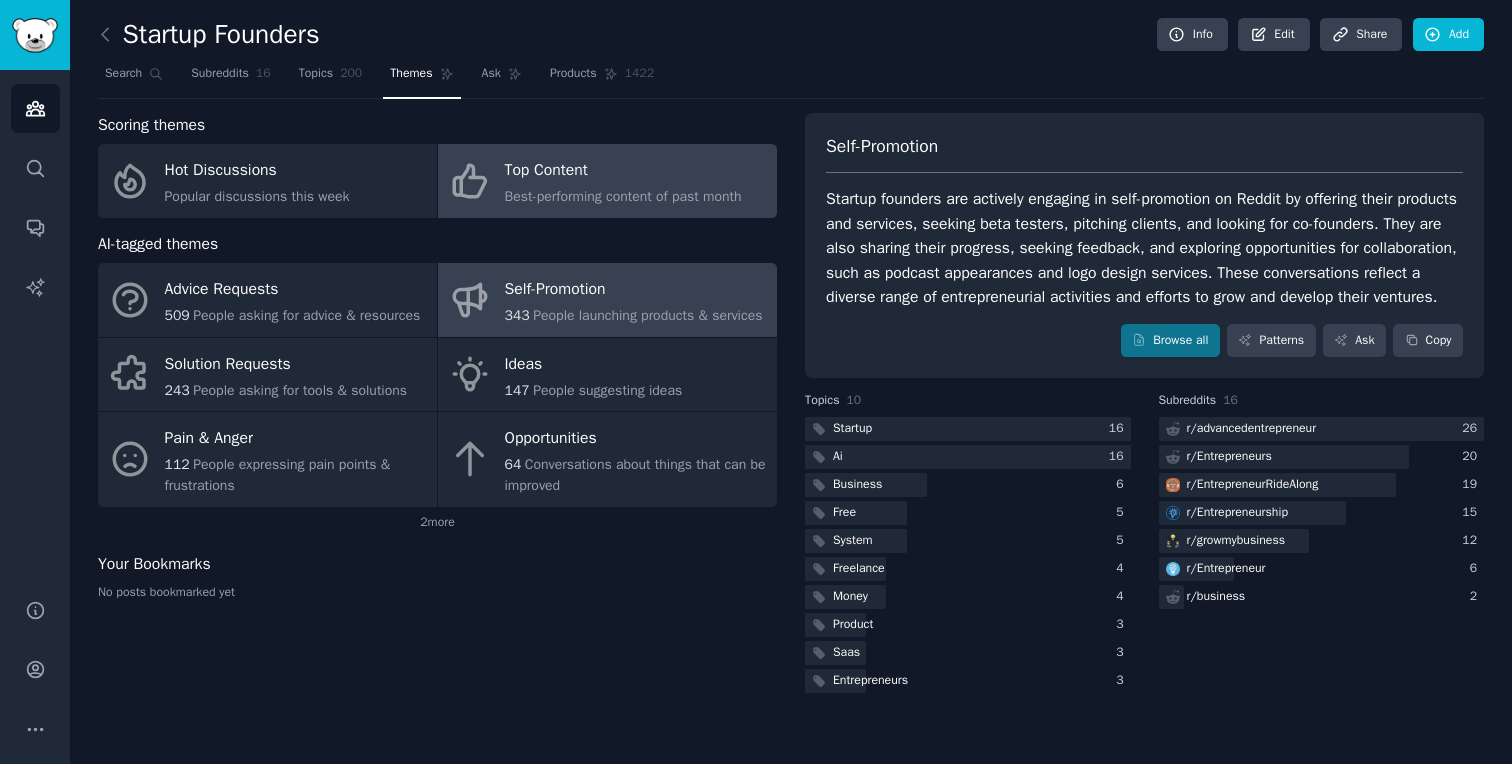 click on "Best-performing content of past month" 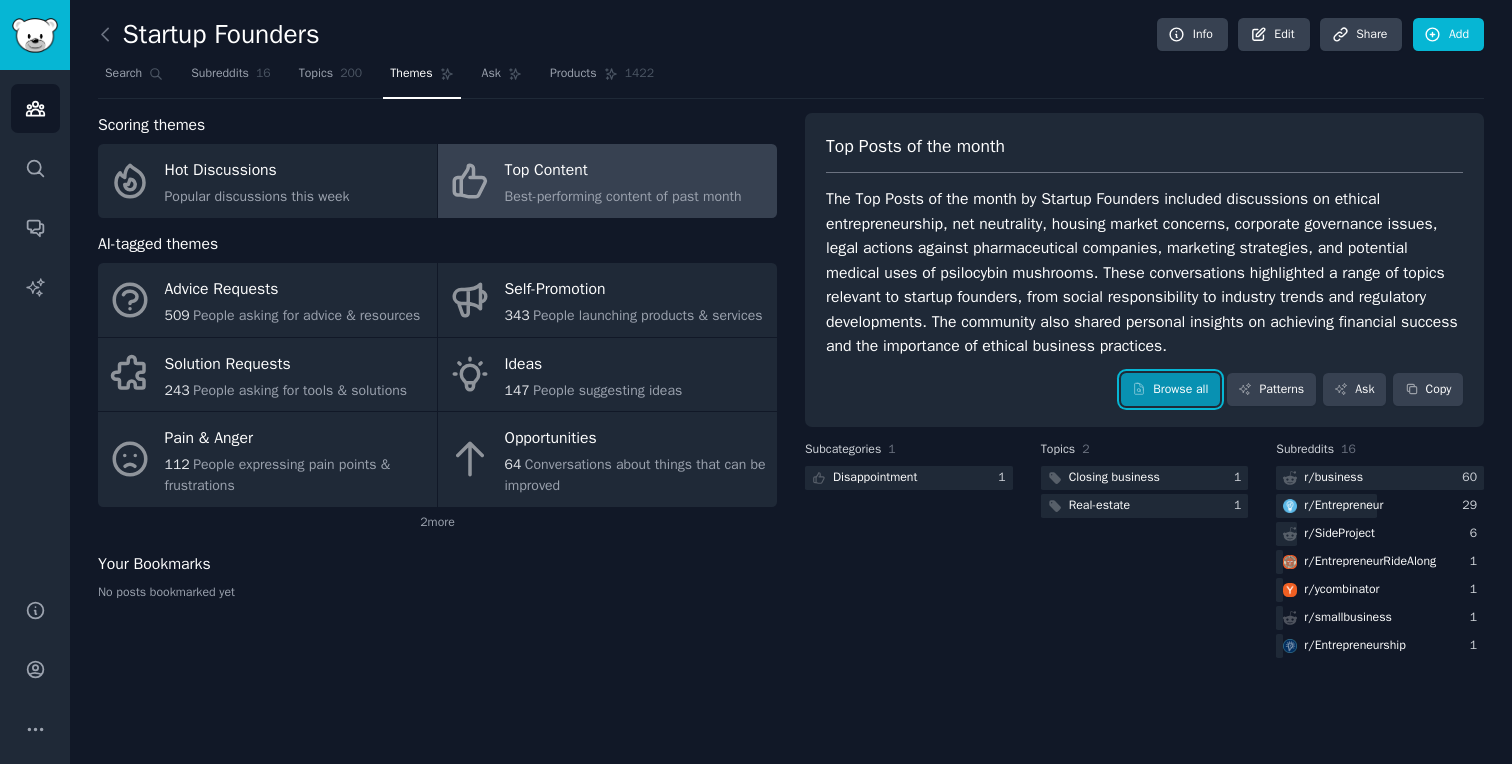 click on "Browse all" at bounding box center (1170, 390) 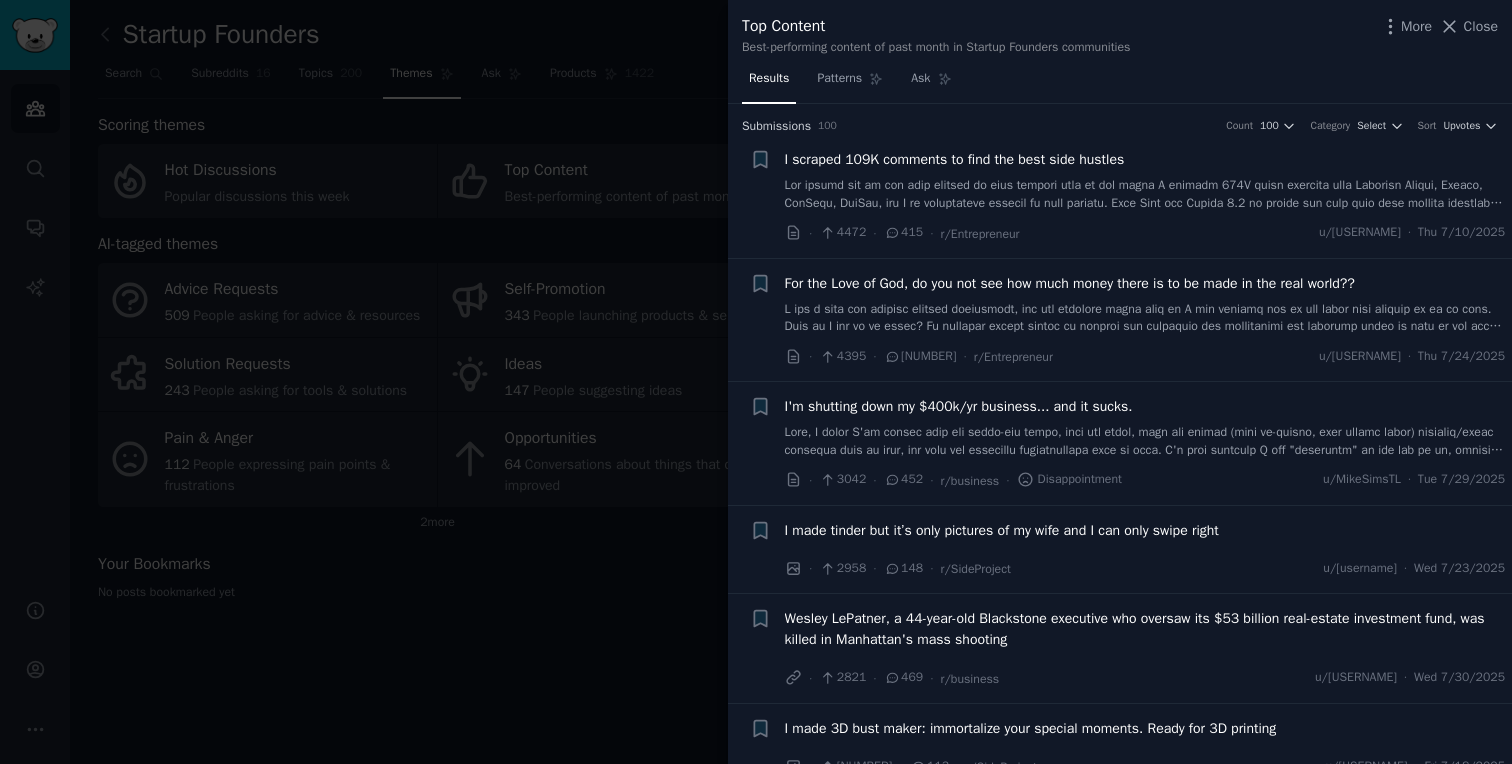 click on "I scraped 109K comments to find the best side hustles" at bounding box center [955, 159] 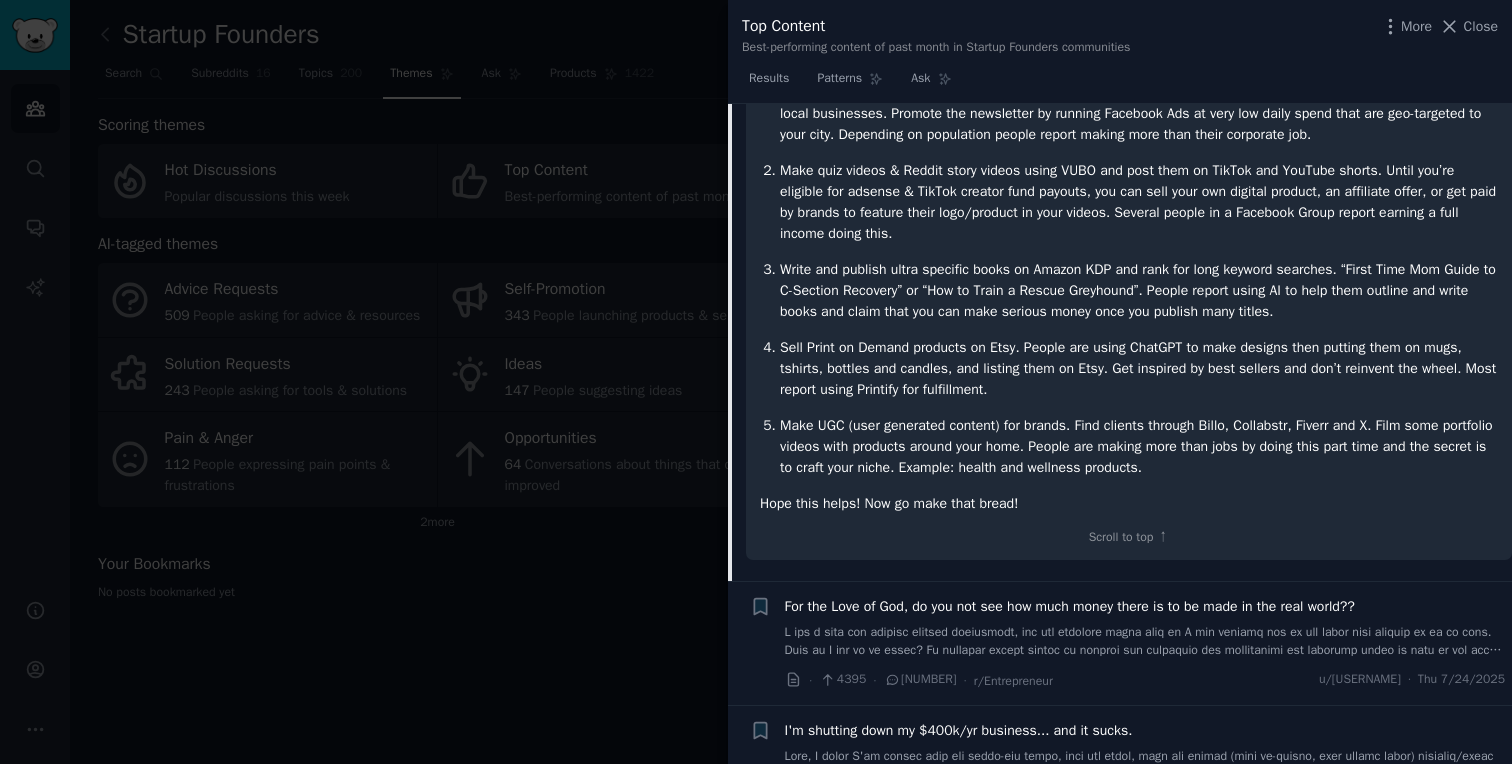 scroll, scrollTop: 808, scrollLeft: 0, axis: vertical 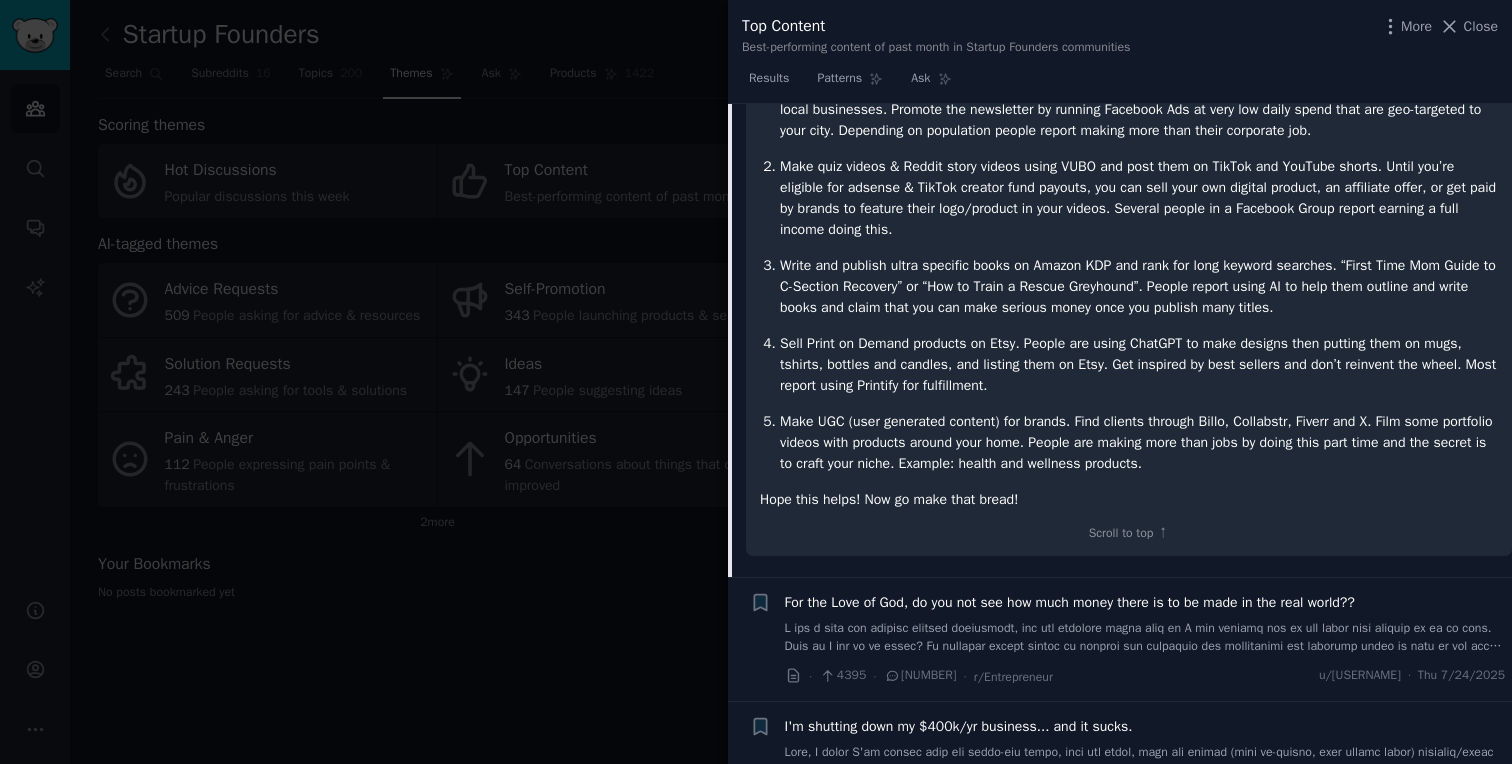 click on "Create an online newsletter for your city or county using Beehiiv. Write a bit of local news and feature ad spots for local businesses. Promote the newsletter by running Facebook Ads at very low daily spend that are geo-targeted to your city. Depending on population people report making more than their corporate job.
Make quiz videos & Reddit story videos using VUBO and post them on TikTok and YouTube shorts. Until you’re eligible for adsense & TikTok creator fund payouts, you can sell your own digital product, an affiliate offer, or get paid by brands to feature their logo/product in your videos. Several people in a Facebook Group report earning a full income doing this.
Write and publish ultra specific books on Amazon KDP and rank for long keyword searches. “First Time Mom Guide to C-Section Recovery” or “How to Train a Rescue Greyhound”. People report using AI to help them outline and write books and claim that you can make serious money once you publish many titles." at bounding box center (1129, 276) 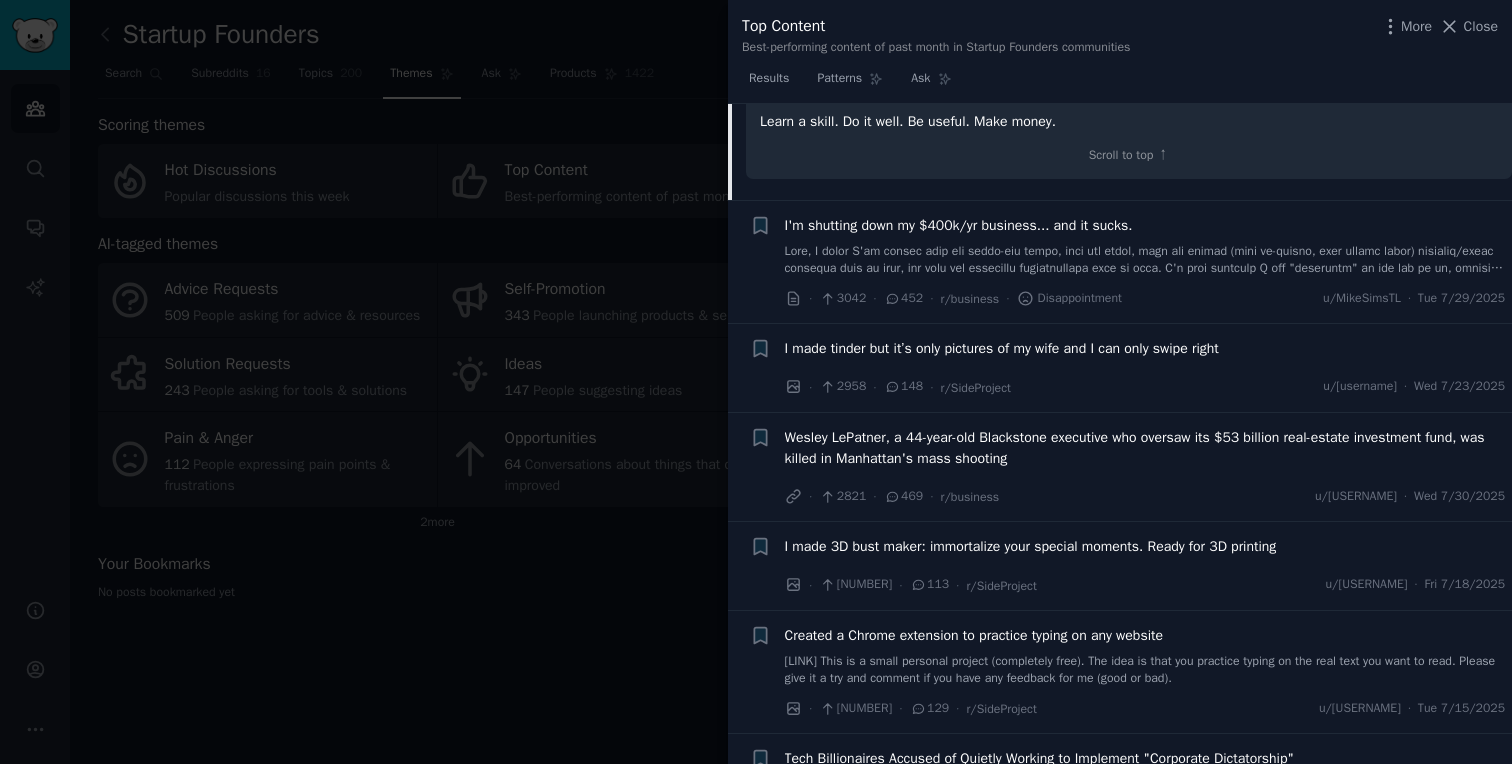scroll, scrollTop: 1447, scrollLeft: 0, axis: vertical 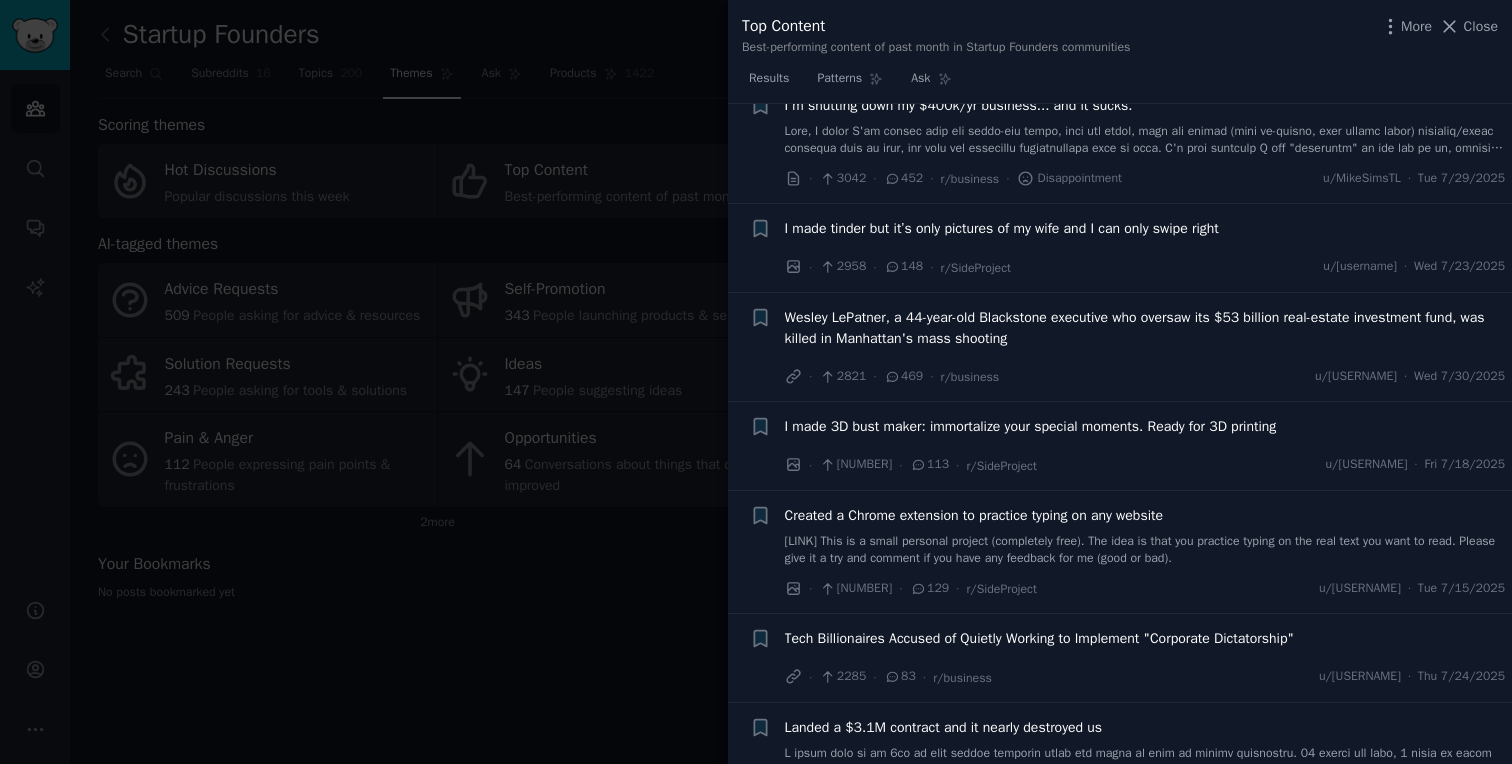 click on "I made tinder but it’s only pictures of my wife and I can only swipe right" at bounding box center [1002, 228] 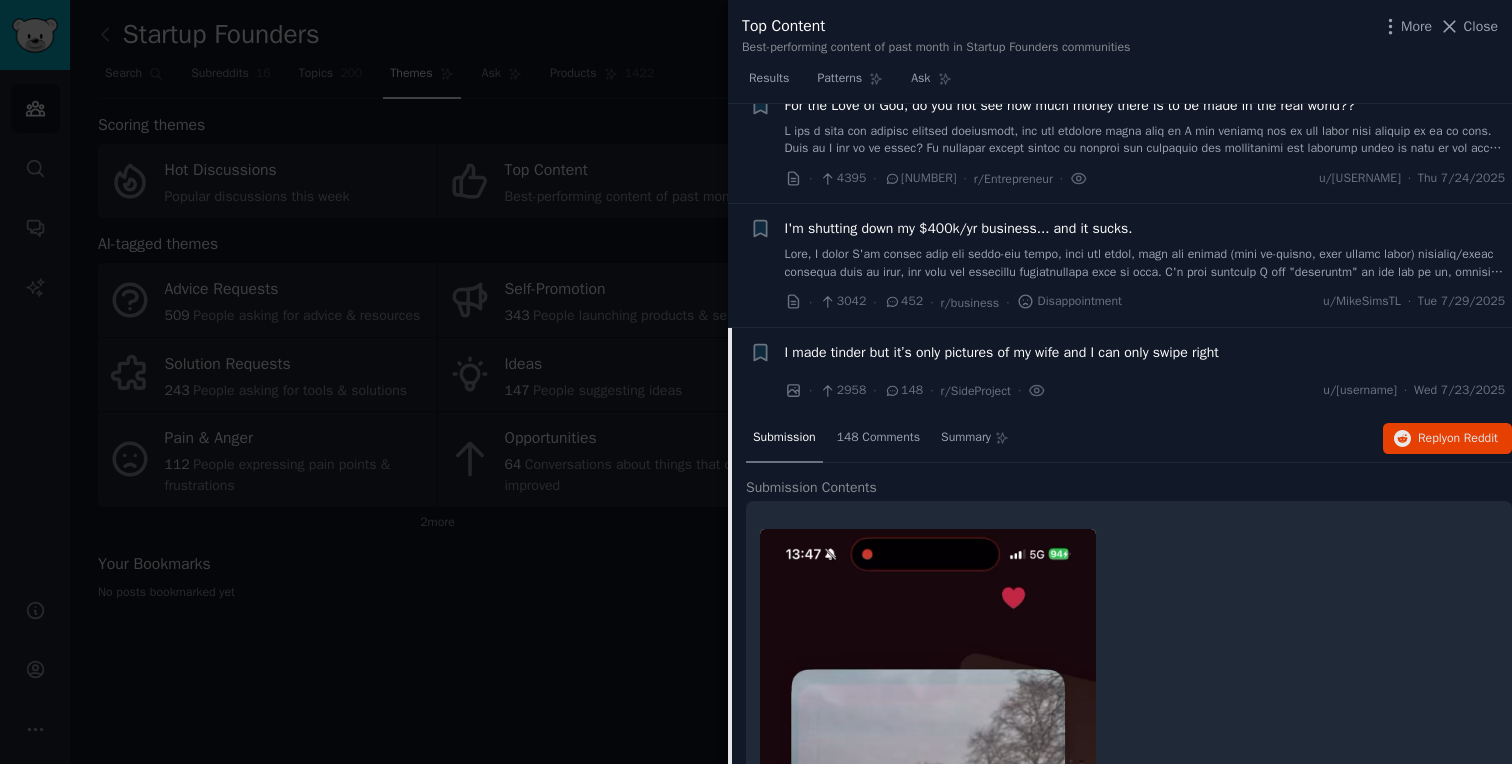 scroll, scrollTop: 121, scrollLeft: 0, axis: vertical 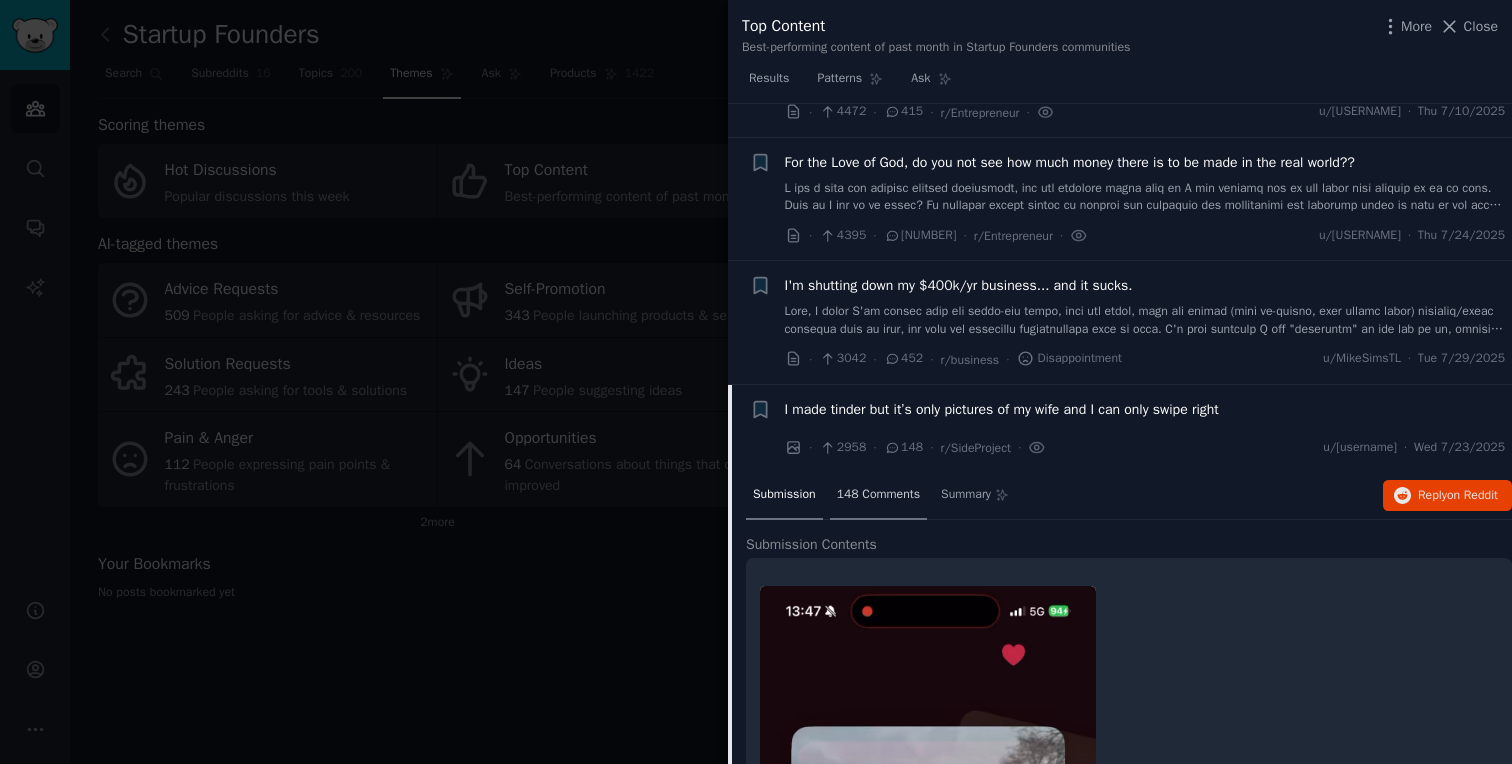 click on "148 Comments" at bounding box center [878, 495] 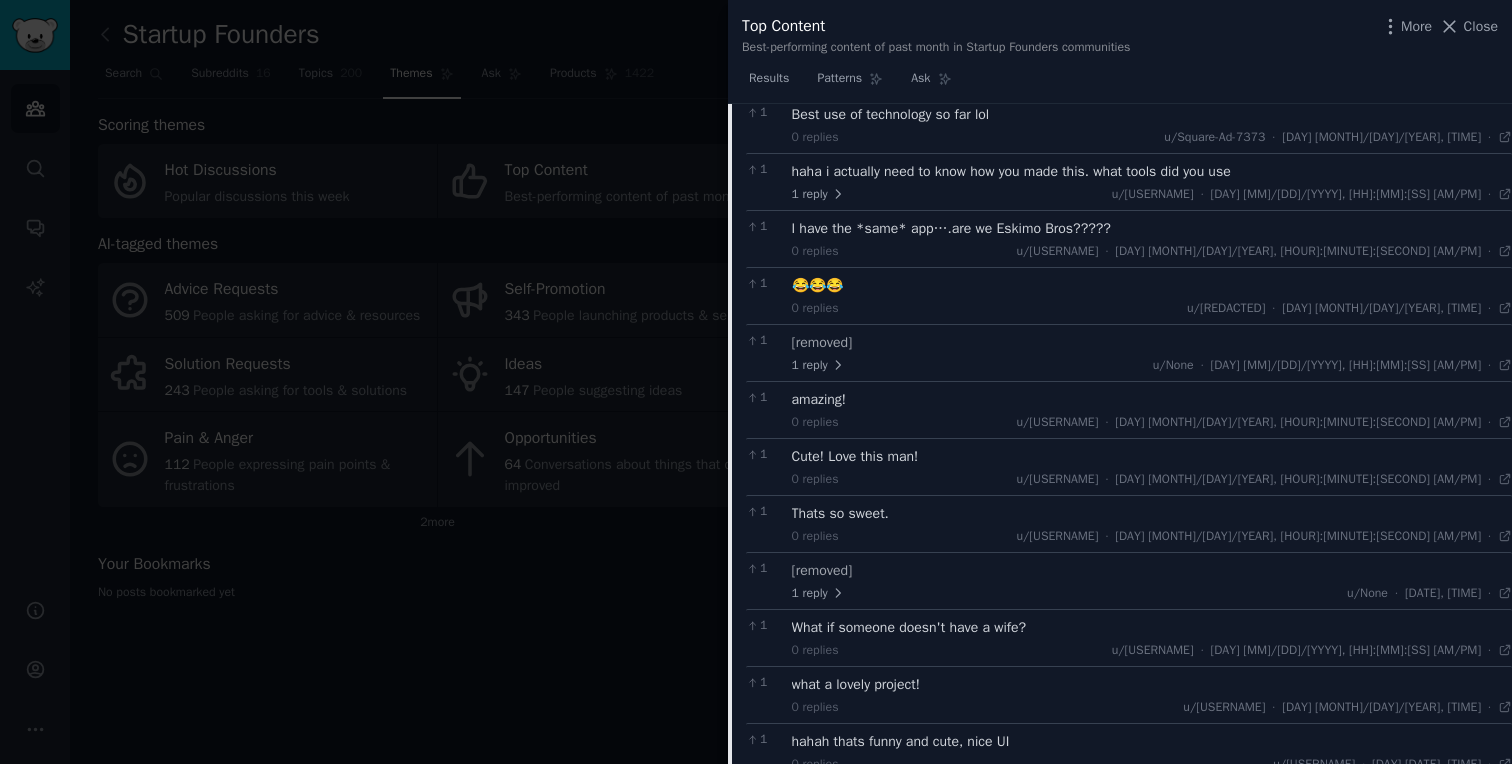 scroll, scrollTop: 3488, scrollLeft: 0, axis: vertical 